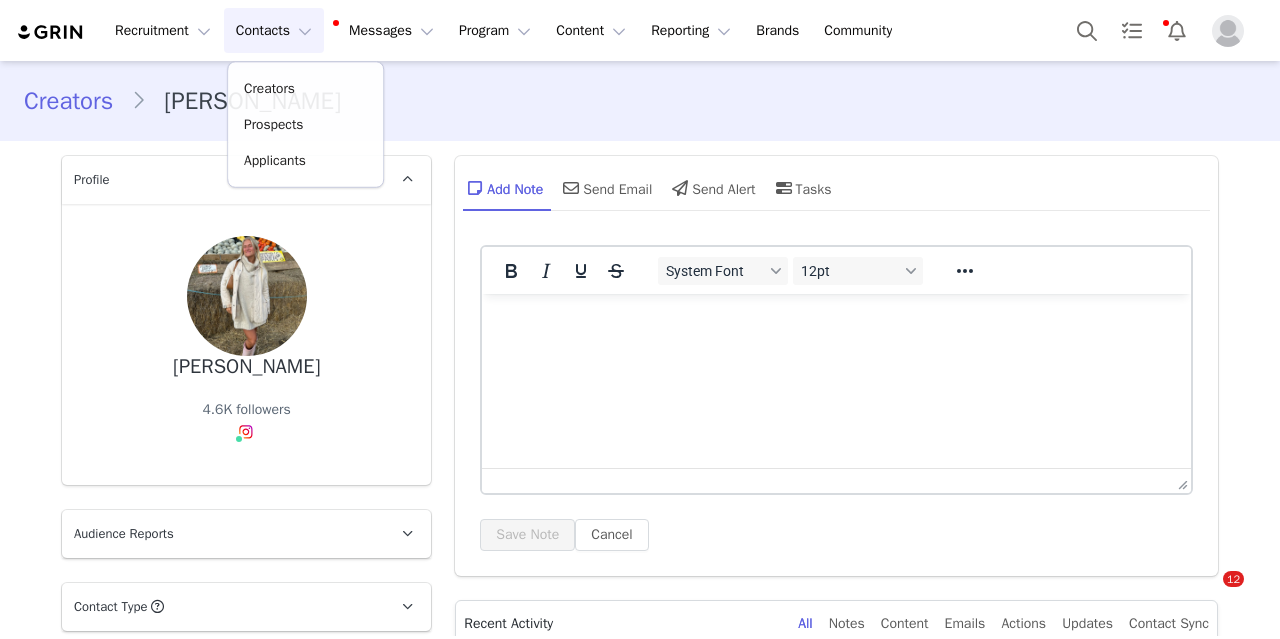 scroll, scrollTop: 0, scrollLeft: 0, axis: both 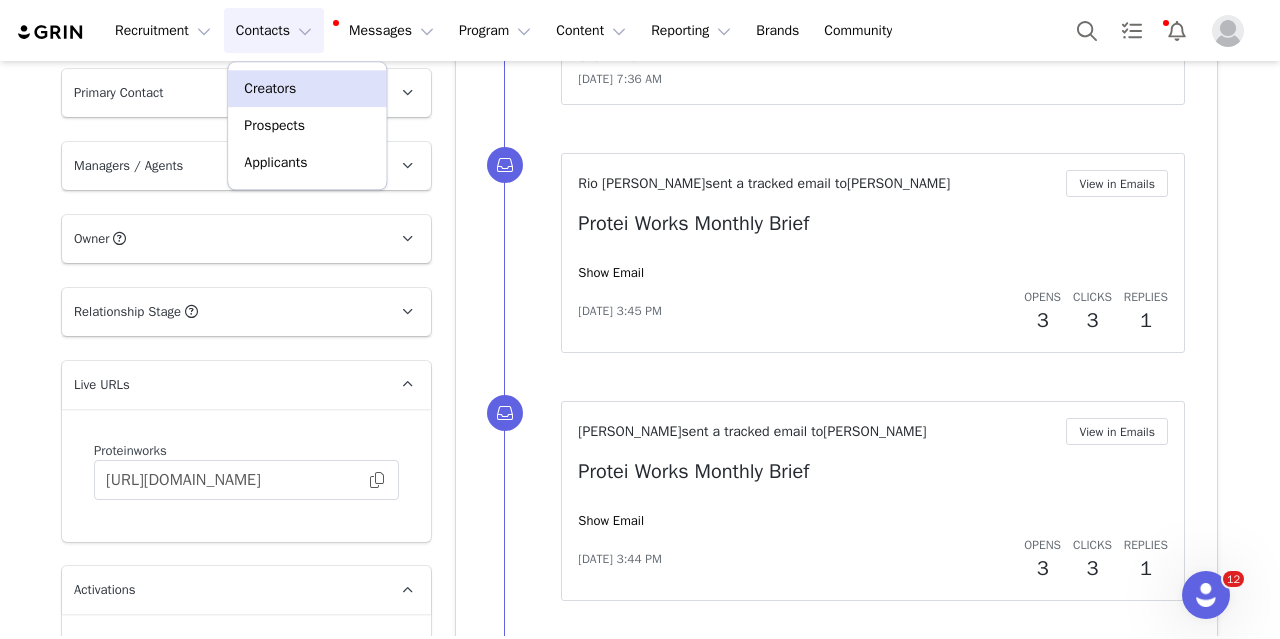 click on "Creators" at bounding box center [270, 88] 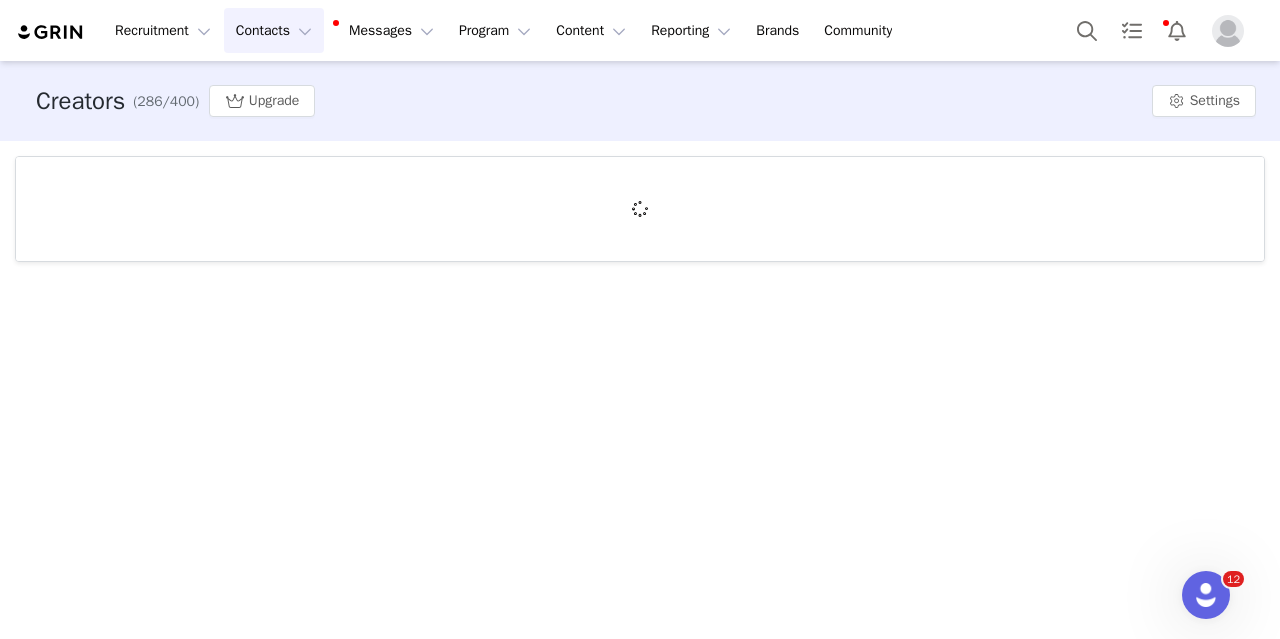 scroll, scrollTop: 0, scrollLeft: 0, axis: both 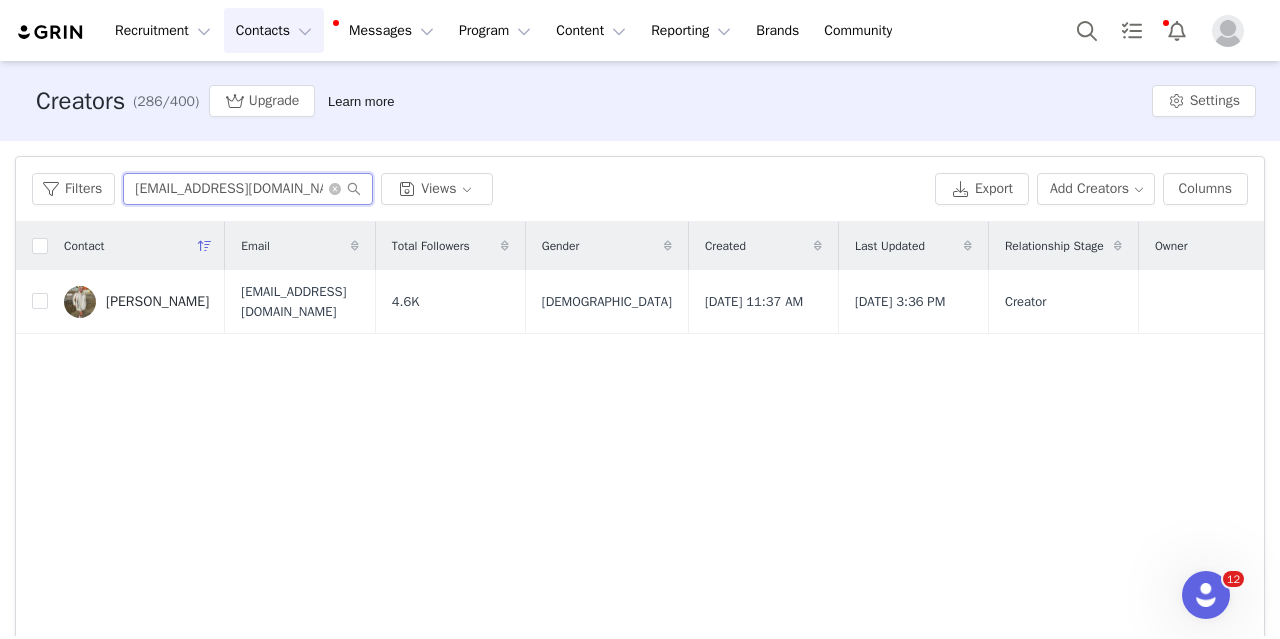 click on "[EMAIL_ADDRESS][DOMAIN_NAME]" at bounding box center [248, 189] 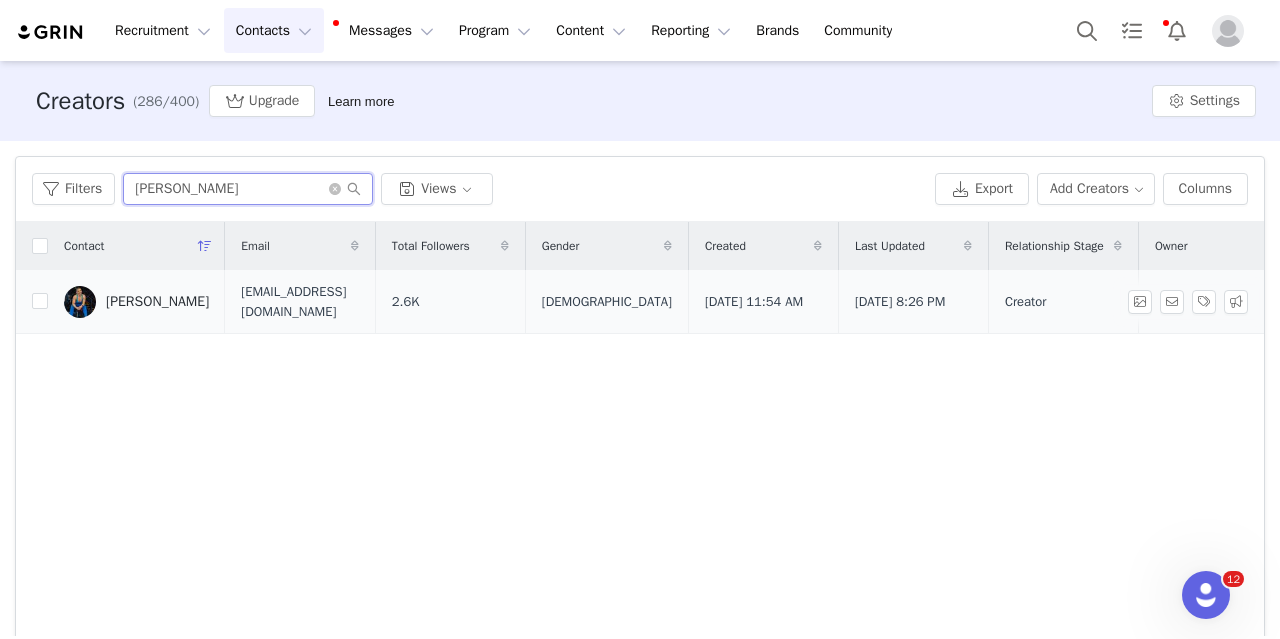 type on "[PERSON_NAME]" 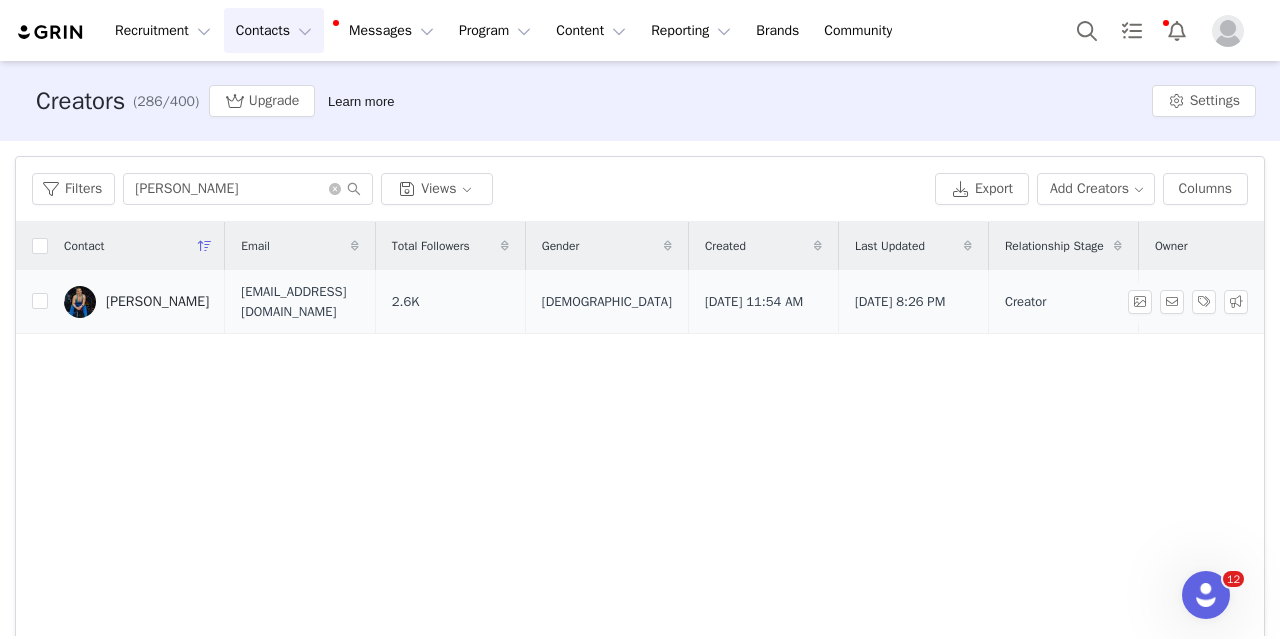 click on "[PERSON_NAME]" at bounding box center (136, 302) 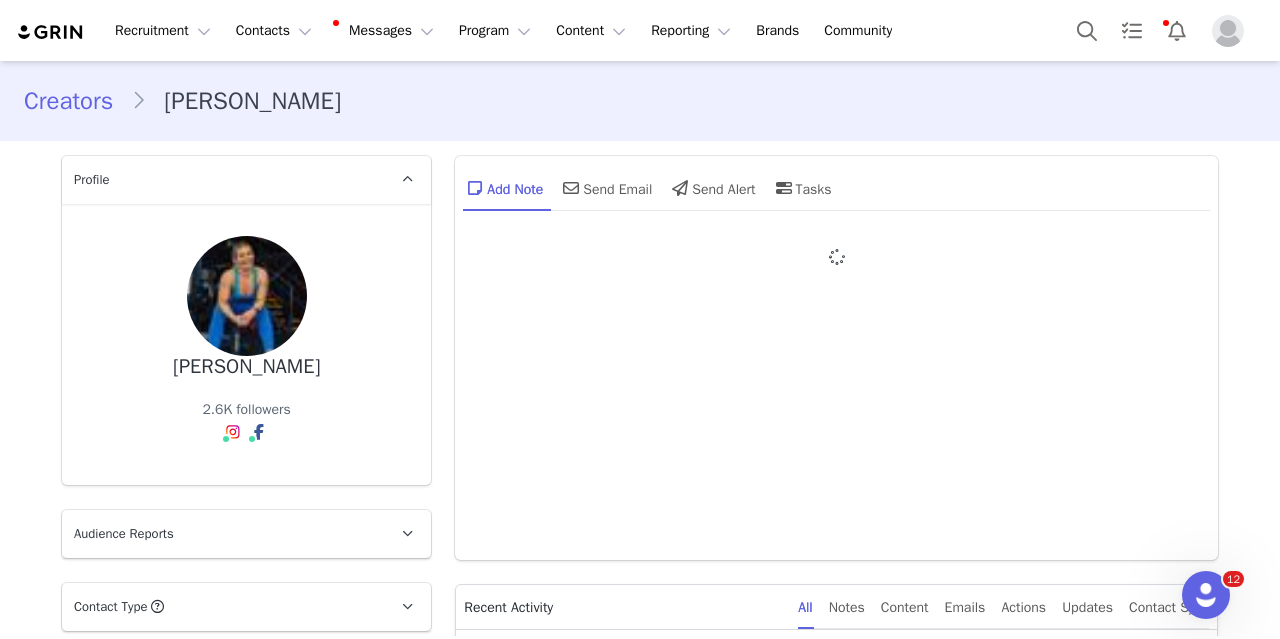 type on "+1 ([GEOGRAPHIC_DATA])" 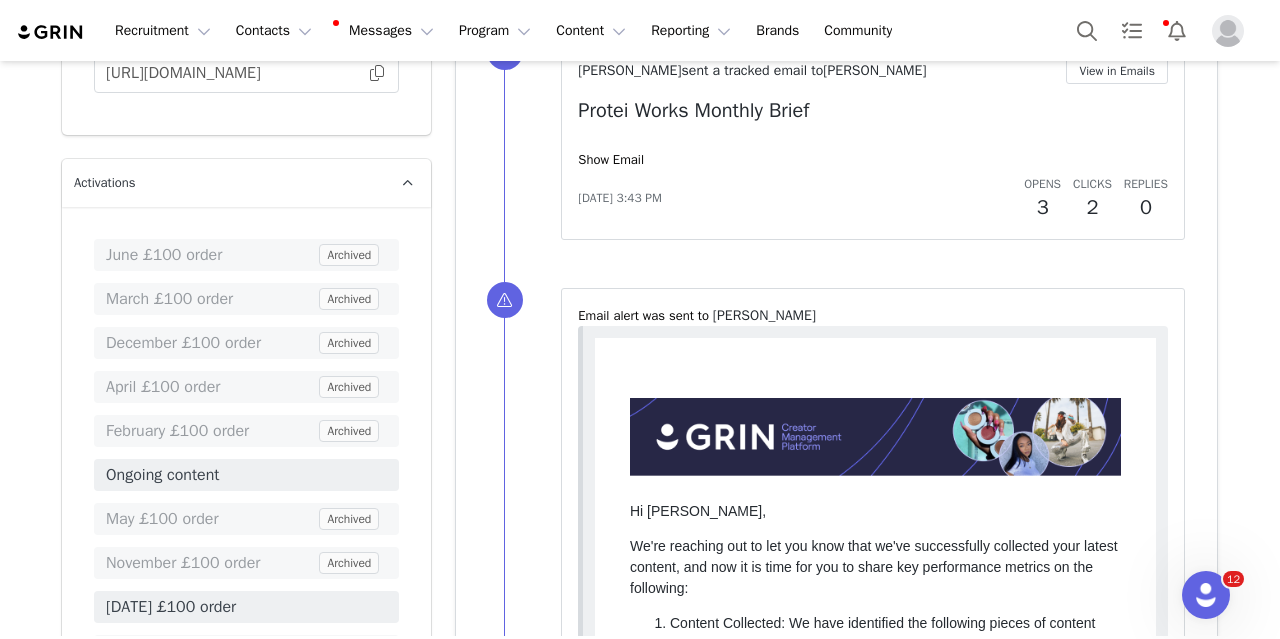 scroll, scrollTop: 0, scrollLeft: 0, axis: both 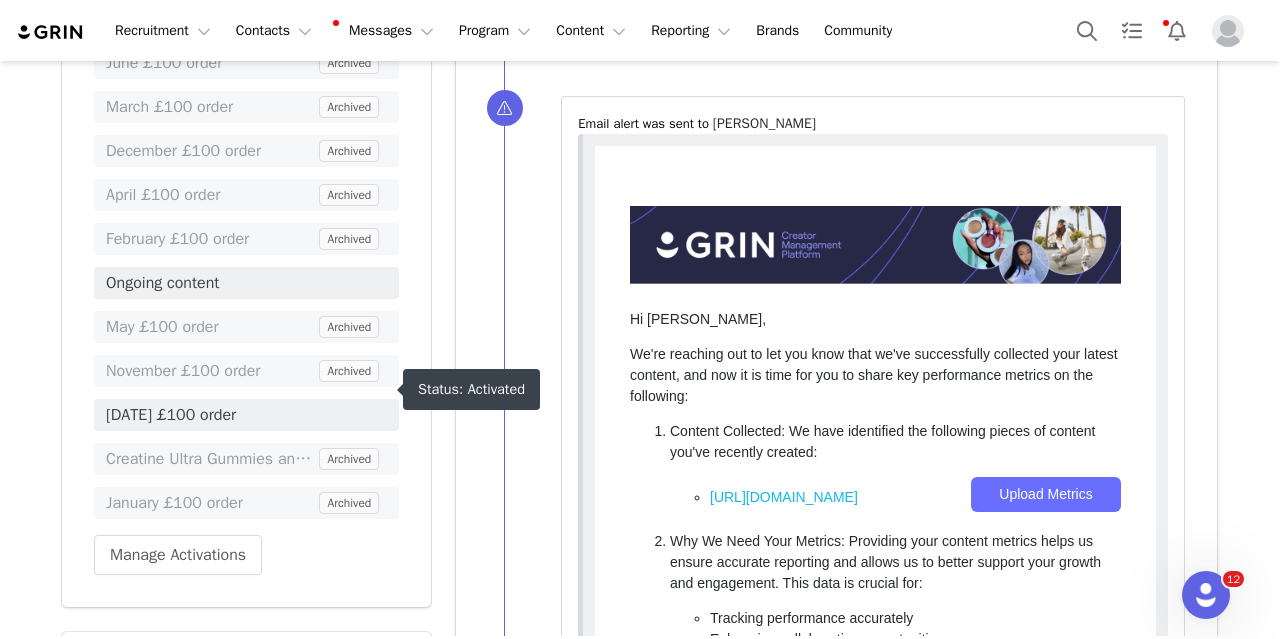 click on "[DATE] £100 order" at bounding box center (246, 415) 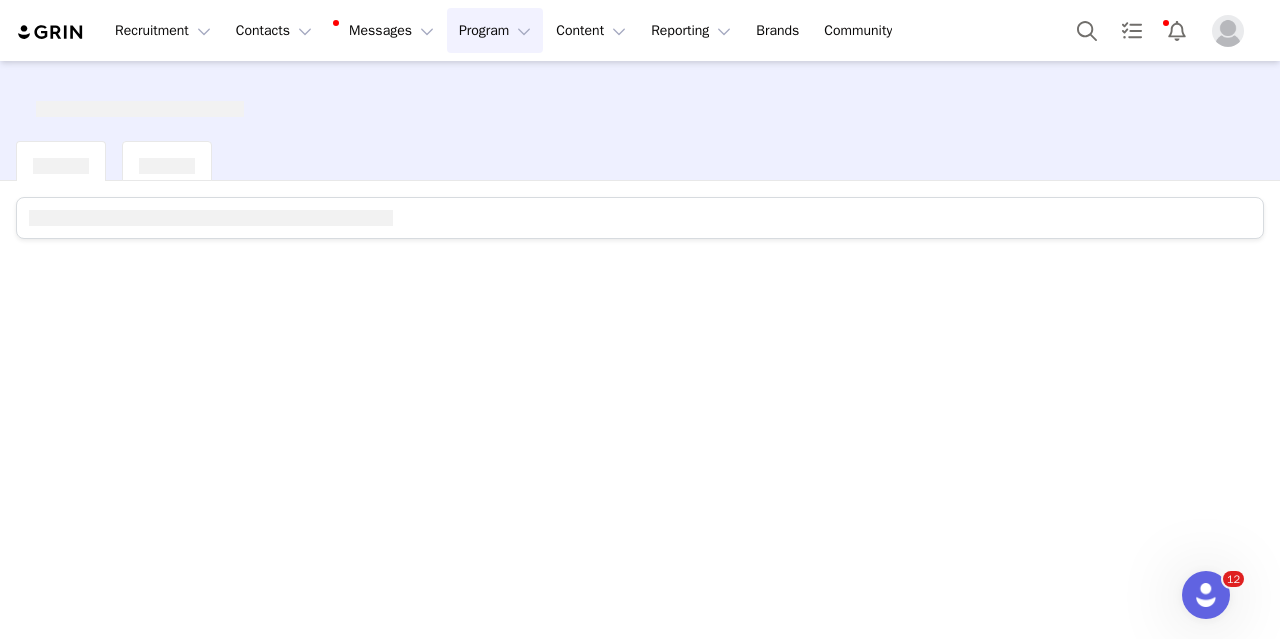 scroll, scrollTop: 0, scrollLeft: 0, axis: both 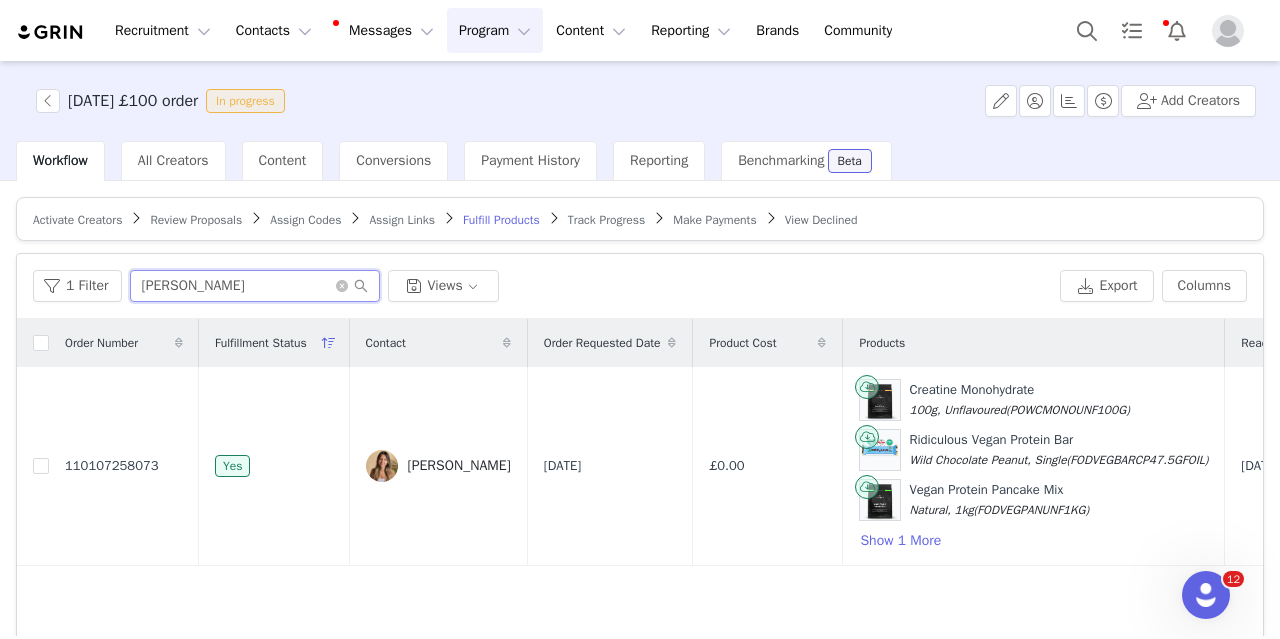 click on "[PERSON_NAME]" at bounding box center [255, 286] 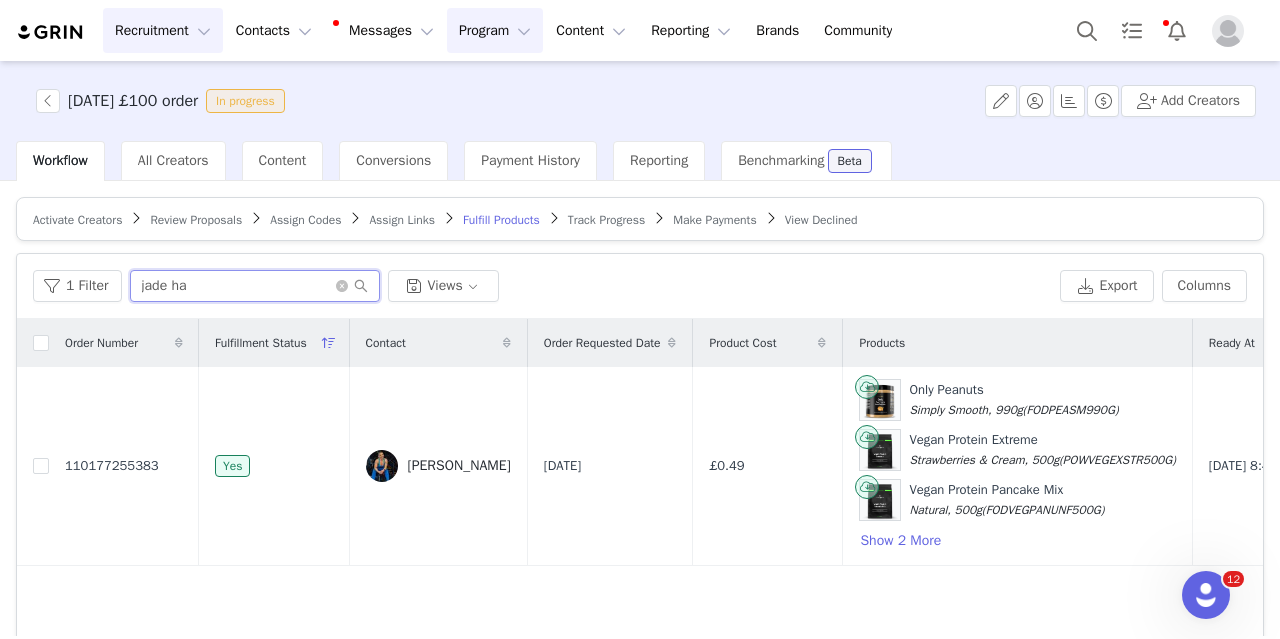 type on "jade ha" 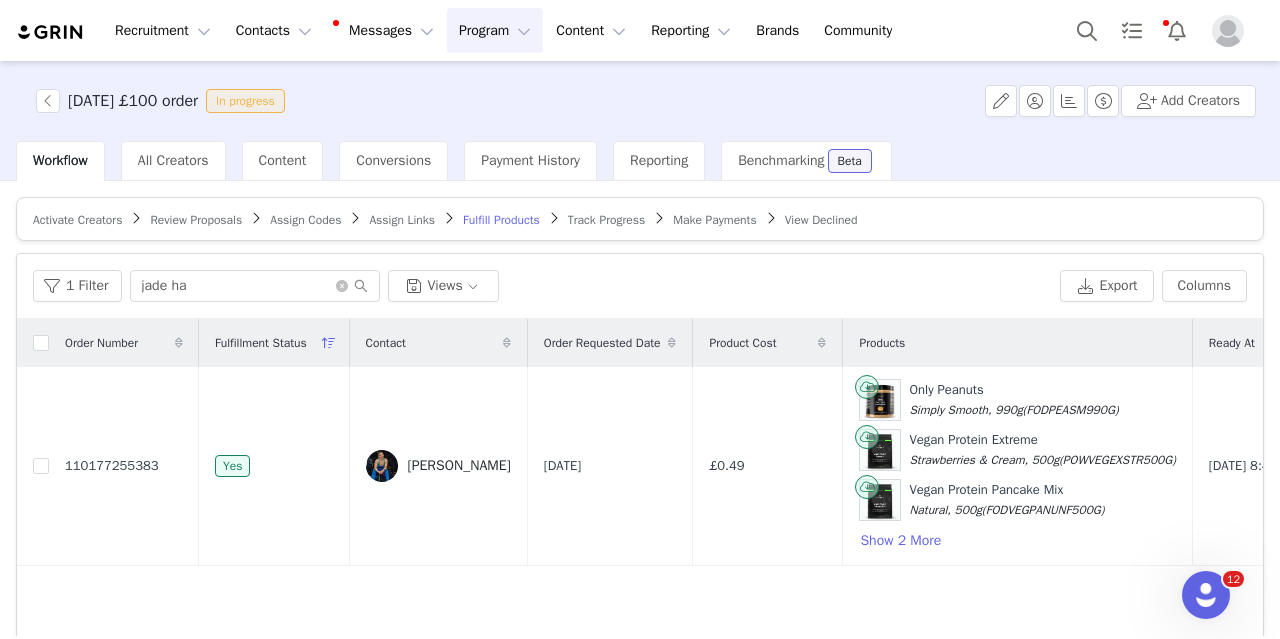 click on "Program Program" at bounding box center (495, 30) 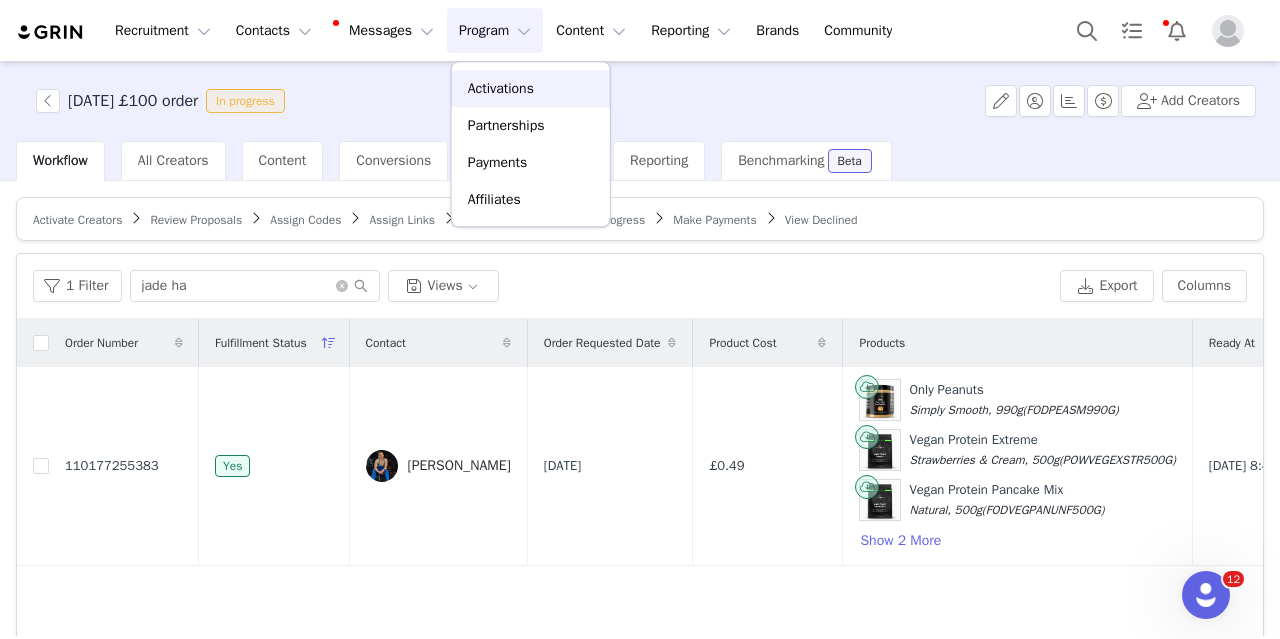 click on "Activations" at bounding box center [531, 88] 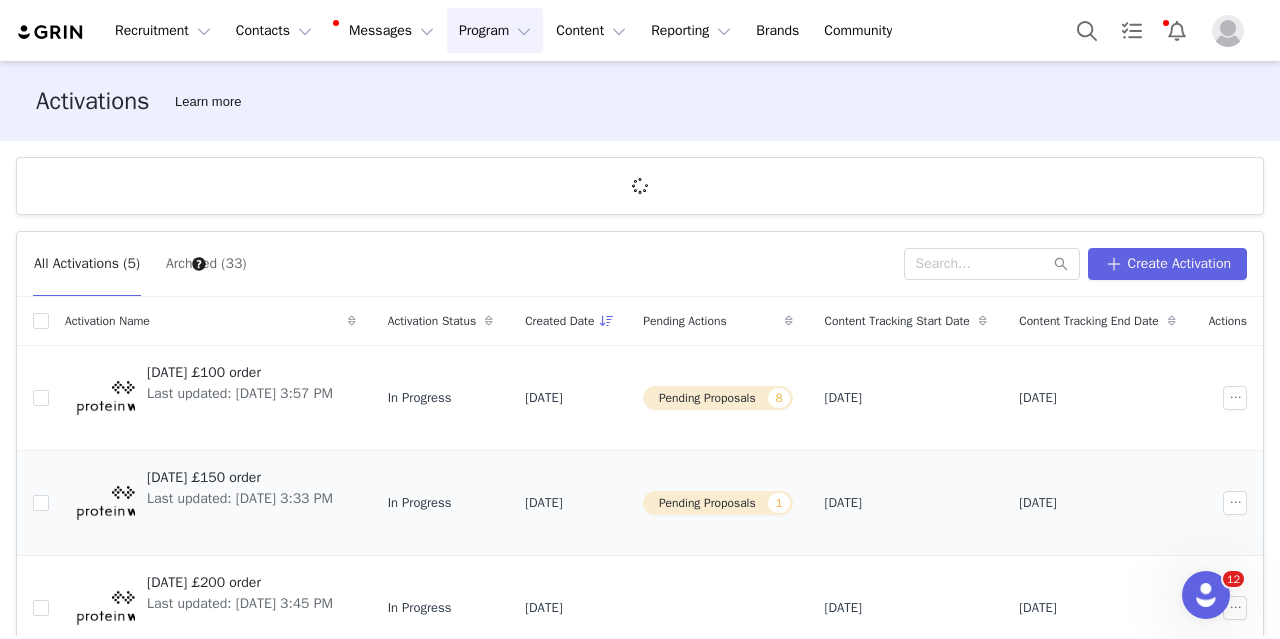 scroll, scrollTop: 3, scrollLeft: 0, axis: vertical 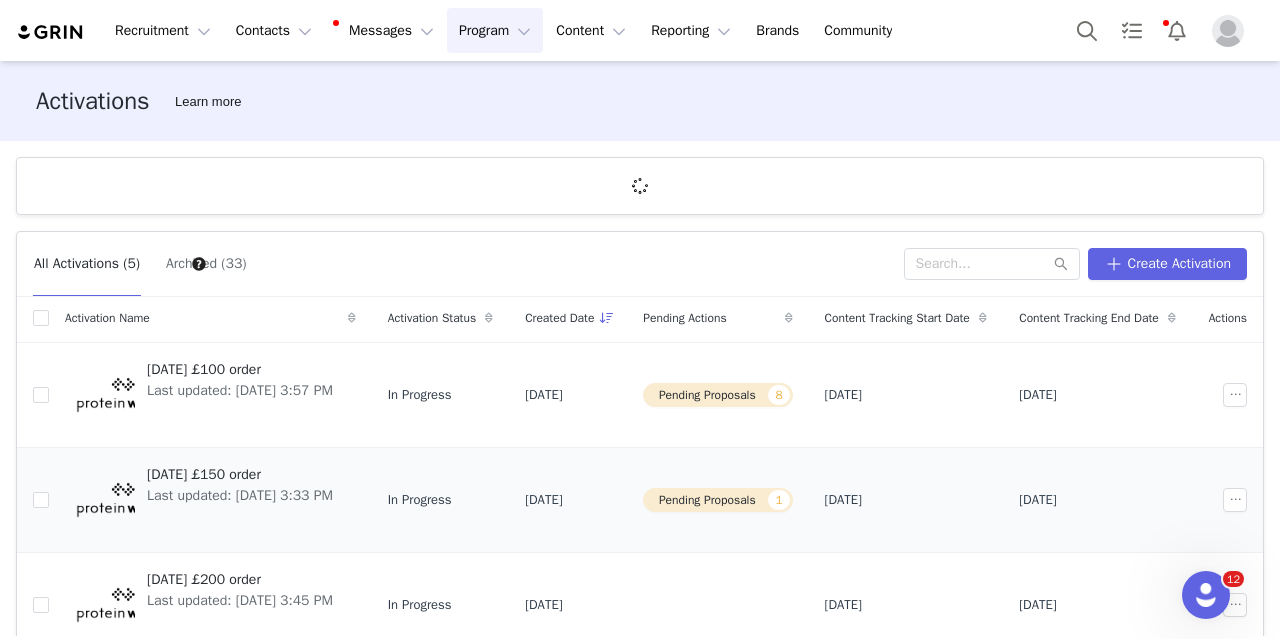 click on "[DATE] £150 order" at bounding box center (240, 474) 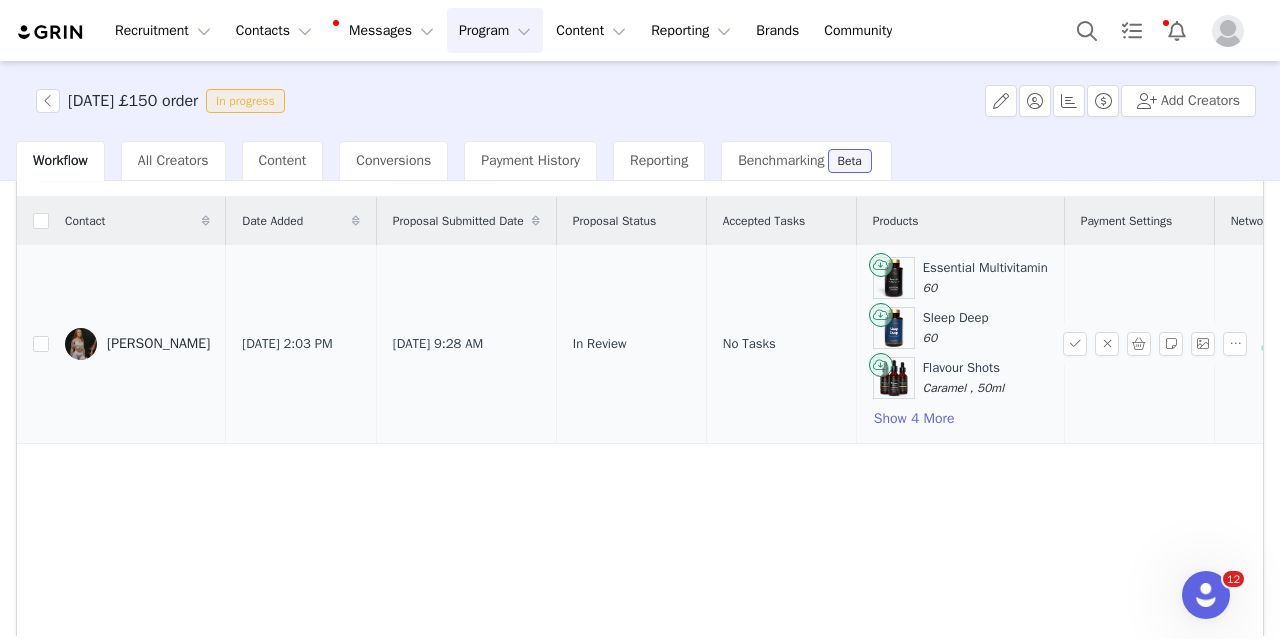 scroll, scrollTop: 121, scrollLeft: 0, axis: vertical 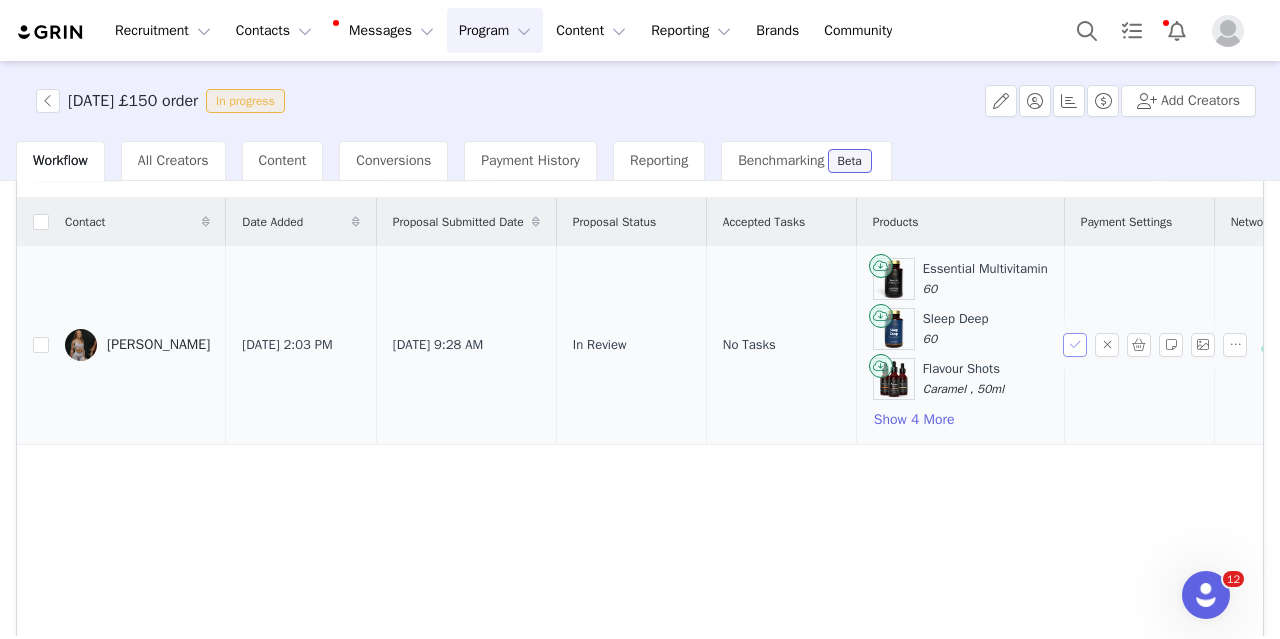 click at bounding box center [1075, 345] 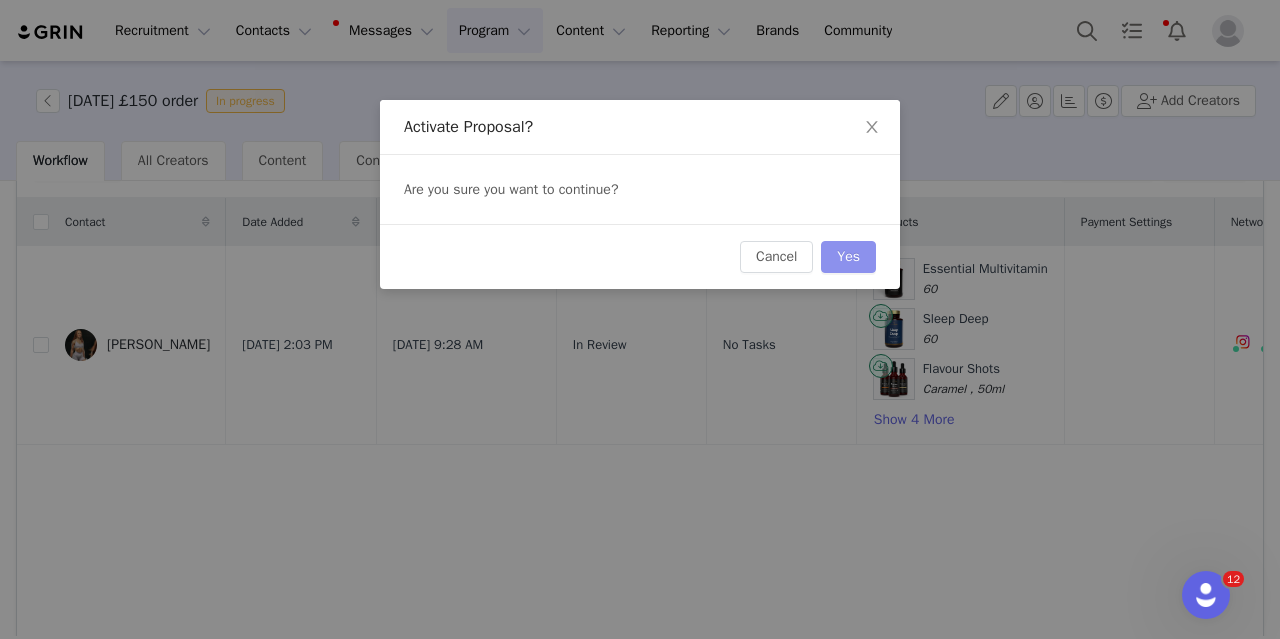 click on "Yes" at bounding box center [848, 257] 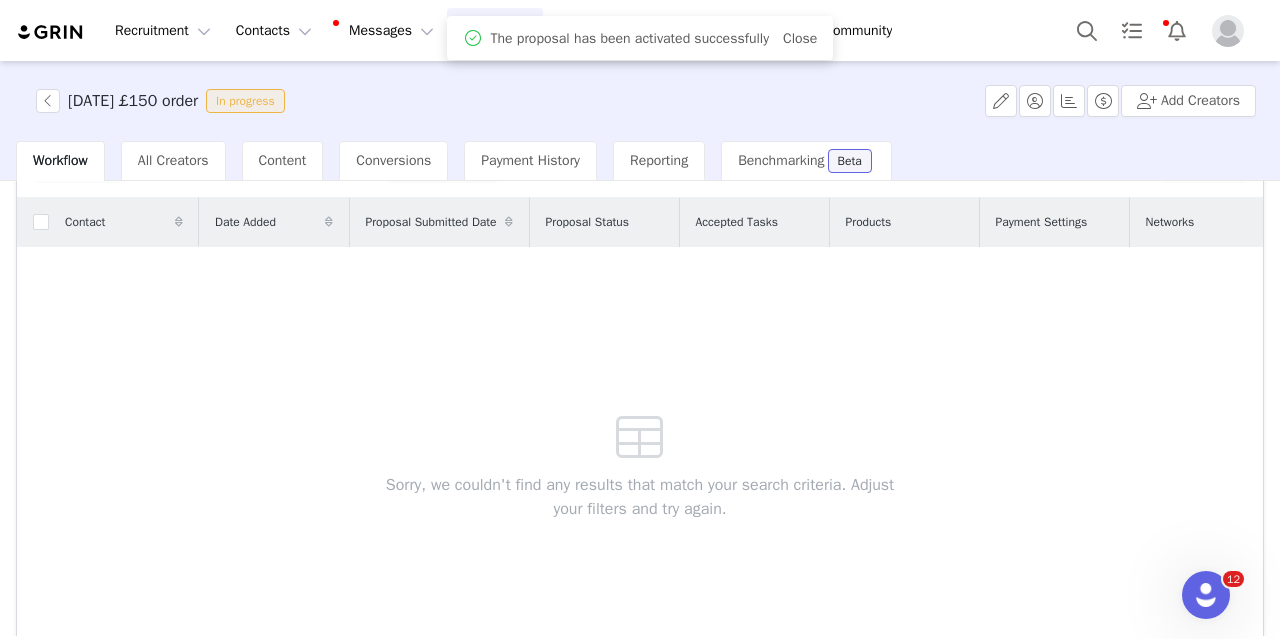 scroll, scrollTop: 0, scrollLeft: 0, axis: both 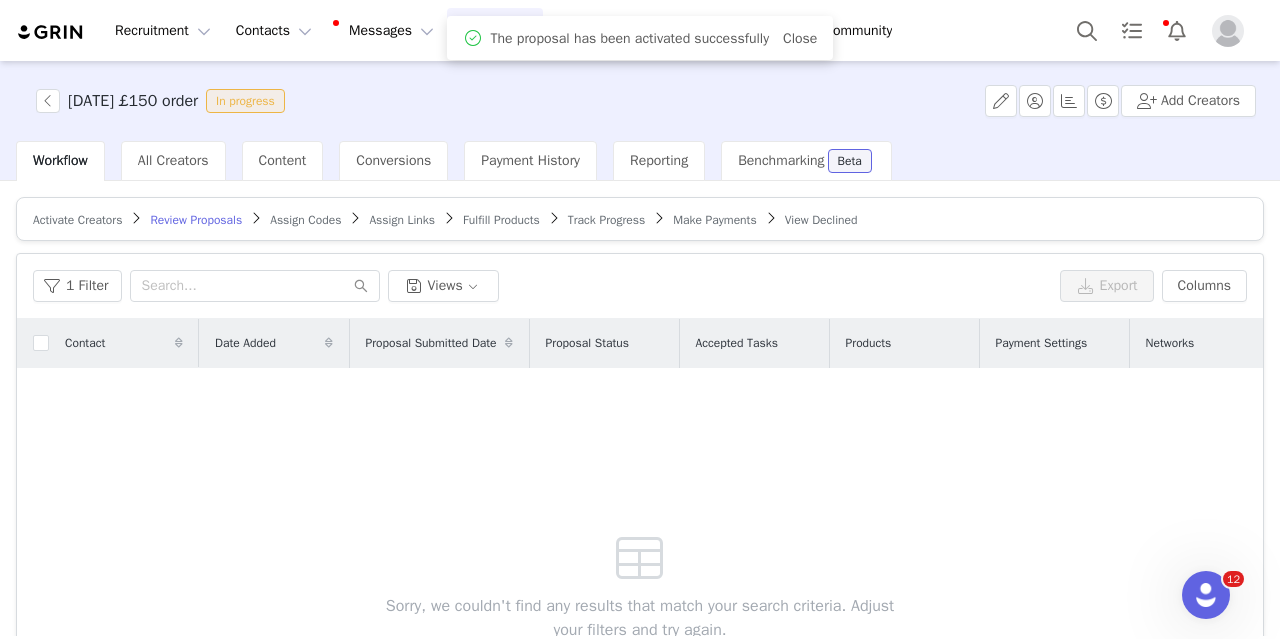 click on "Fulfill Products" at bounding box center (501, 220) 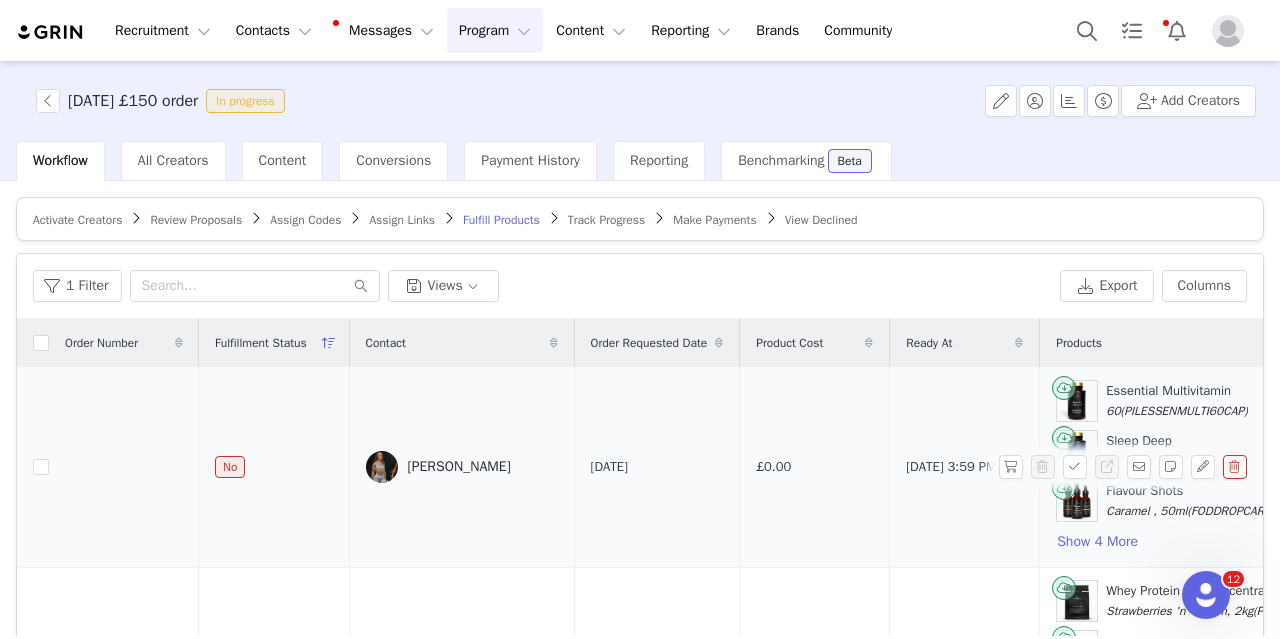 scroll, scrollTop: 0, scrollLeft: 0, axis: both 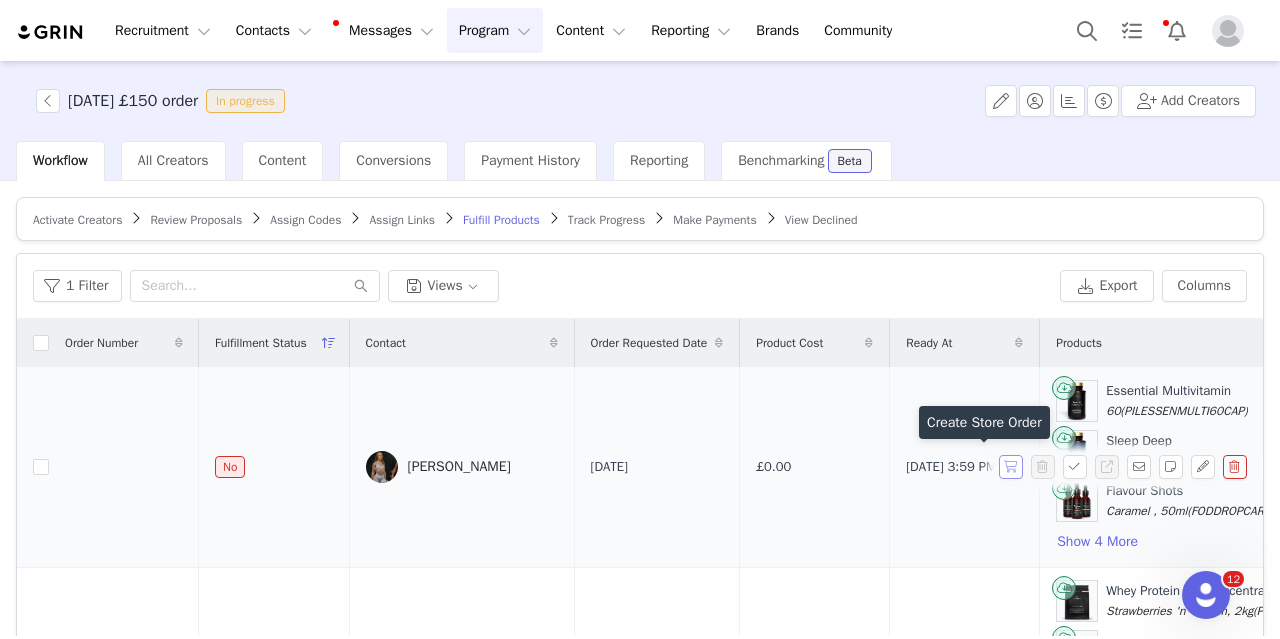 click at bounding box center [1011, 467] 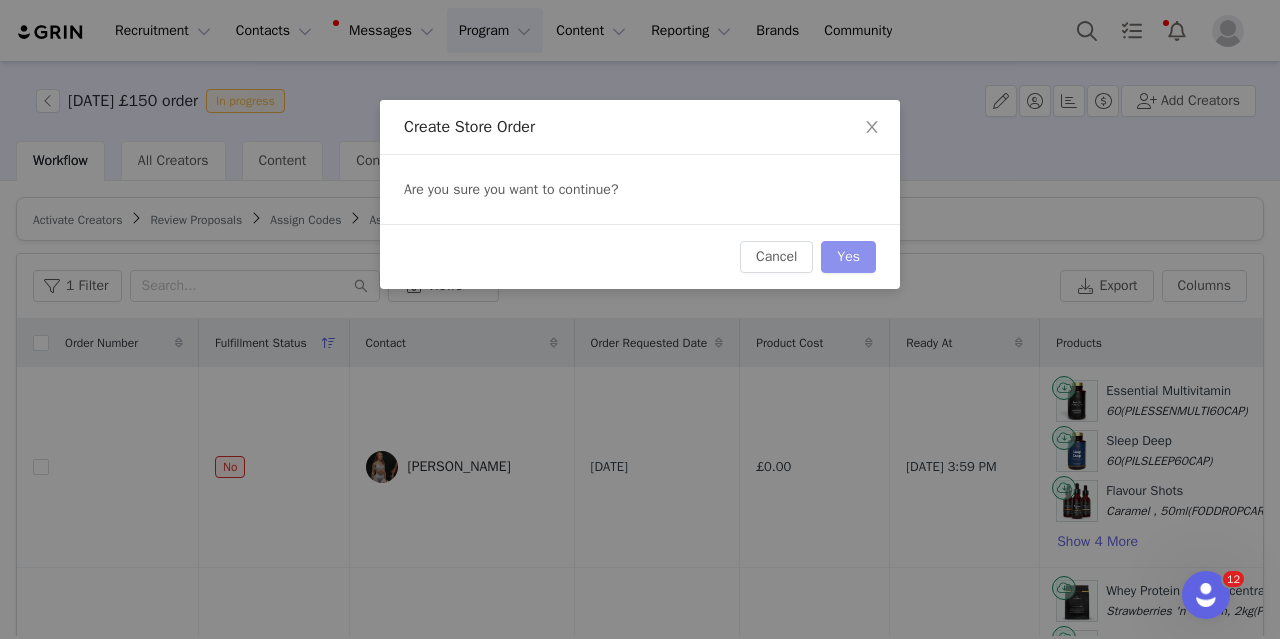click on "Yes" at bounding box center [848, 257] 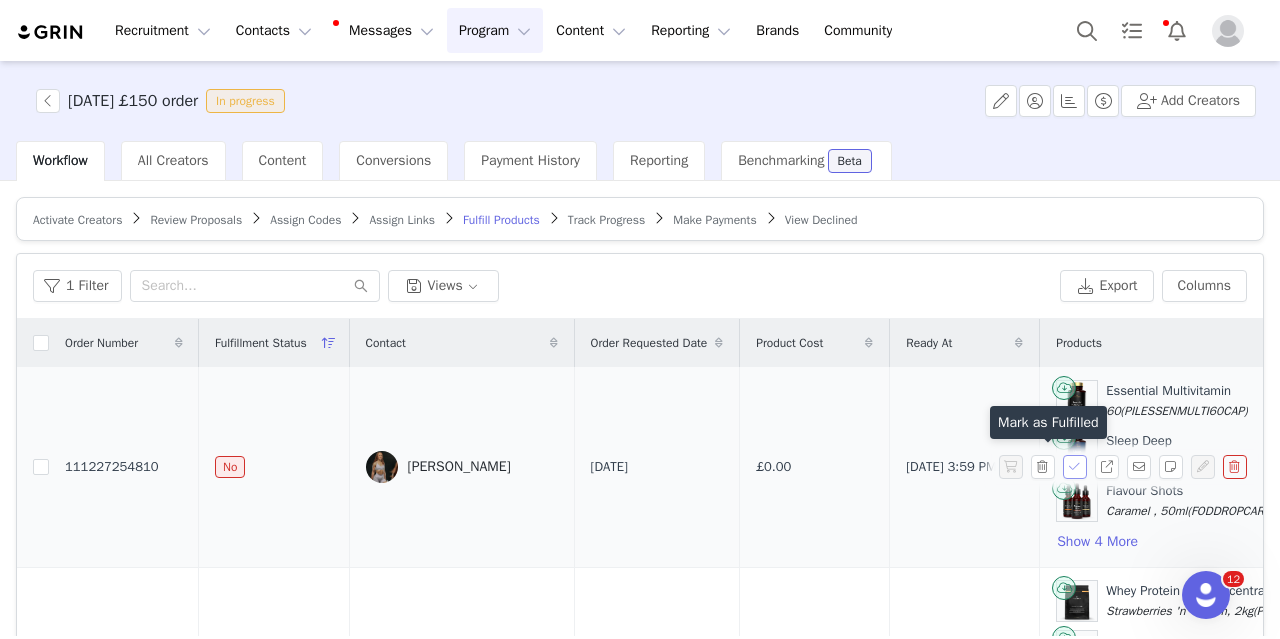 click at bounding box center [1075, 467] 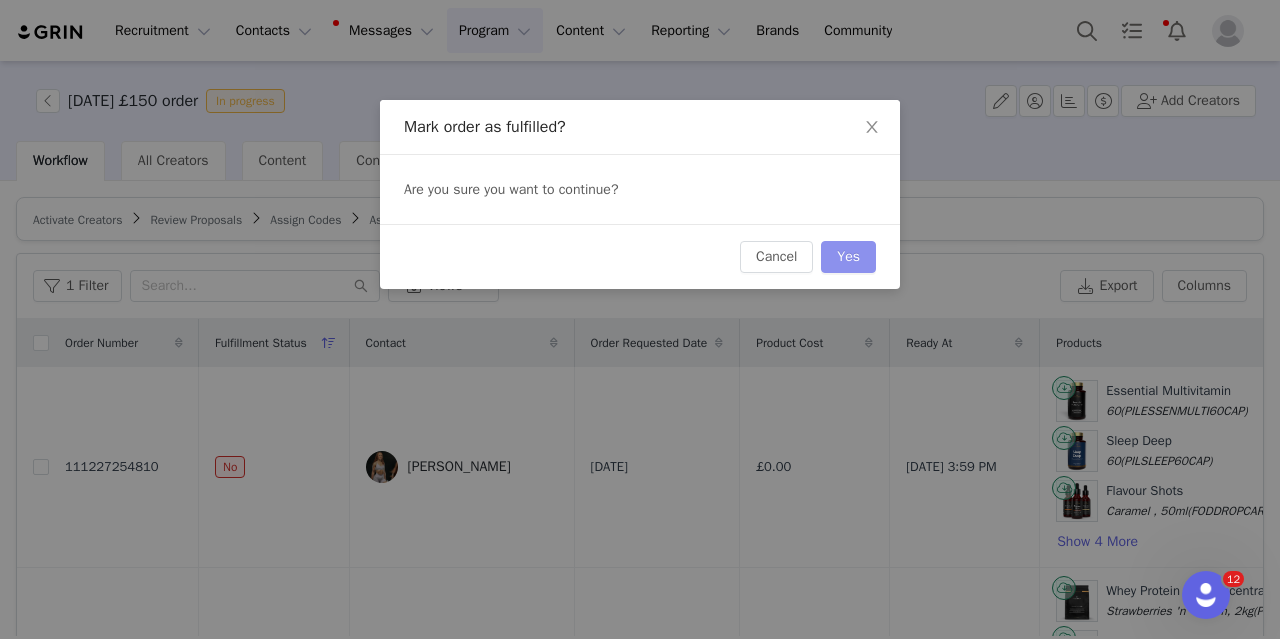 click on "Yes" at bounding box center (848, 257) 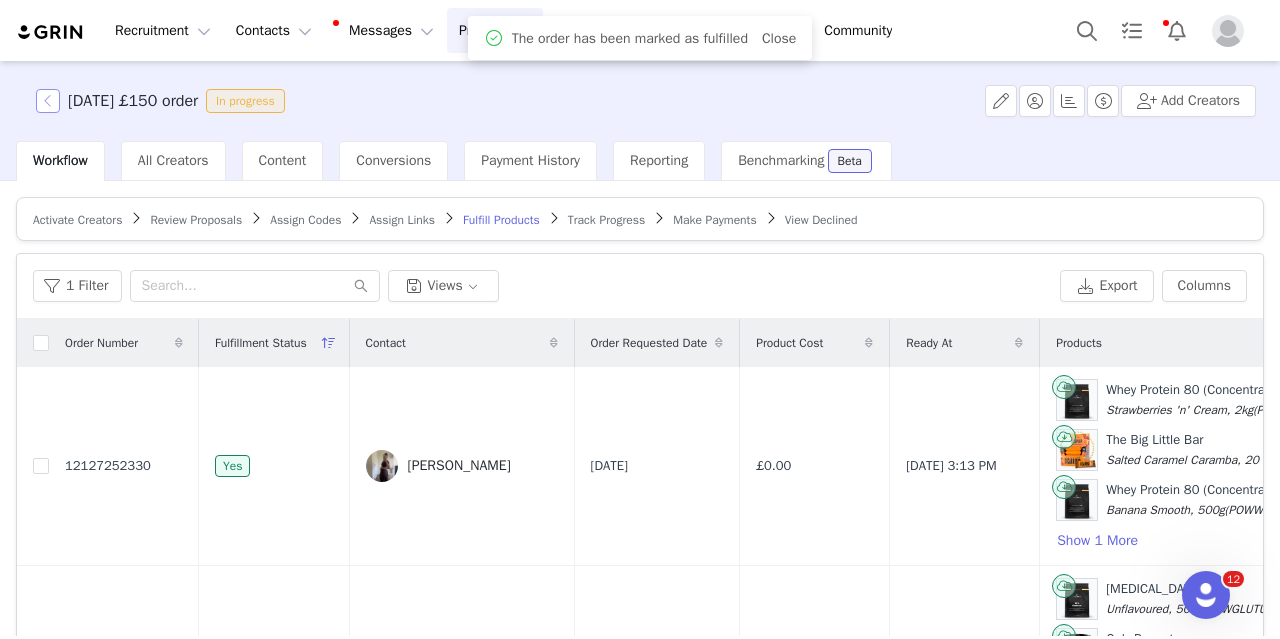 click at bounding box center [48, 101] 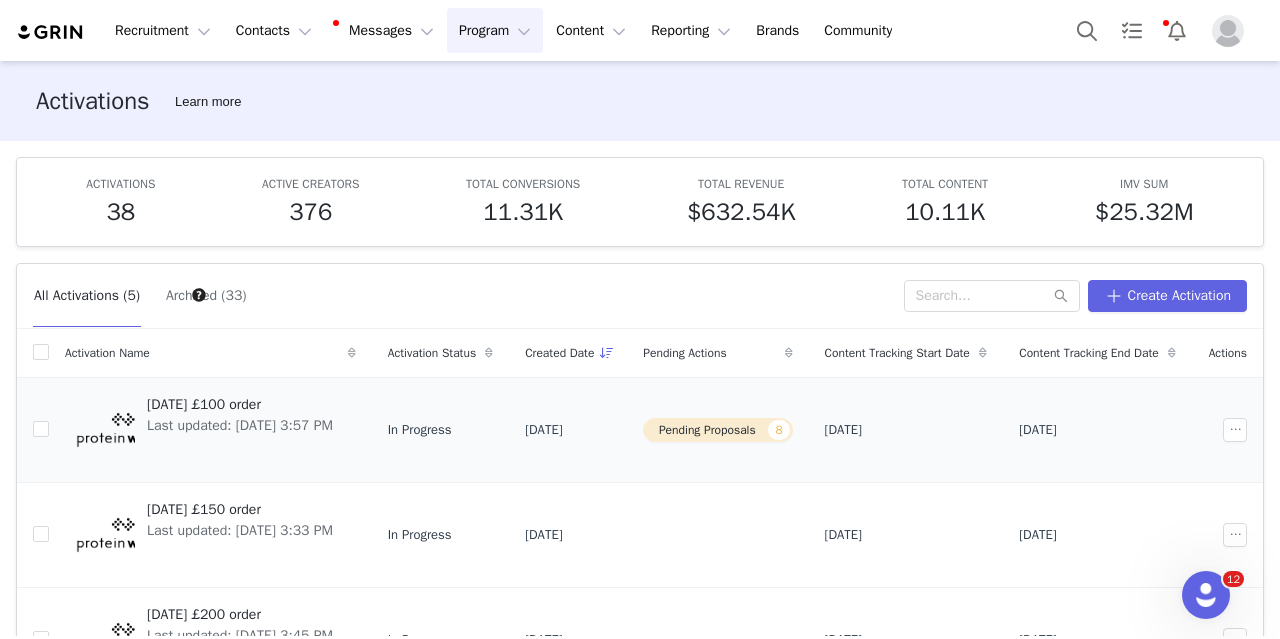 click on "[DATE] £100 order" at bounding box center [240, 404] 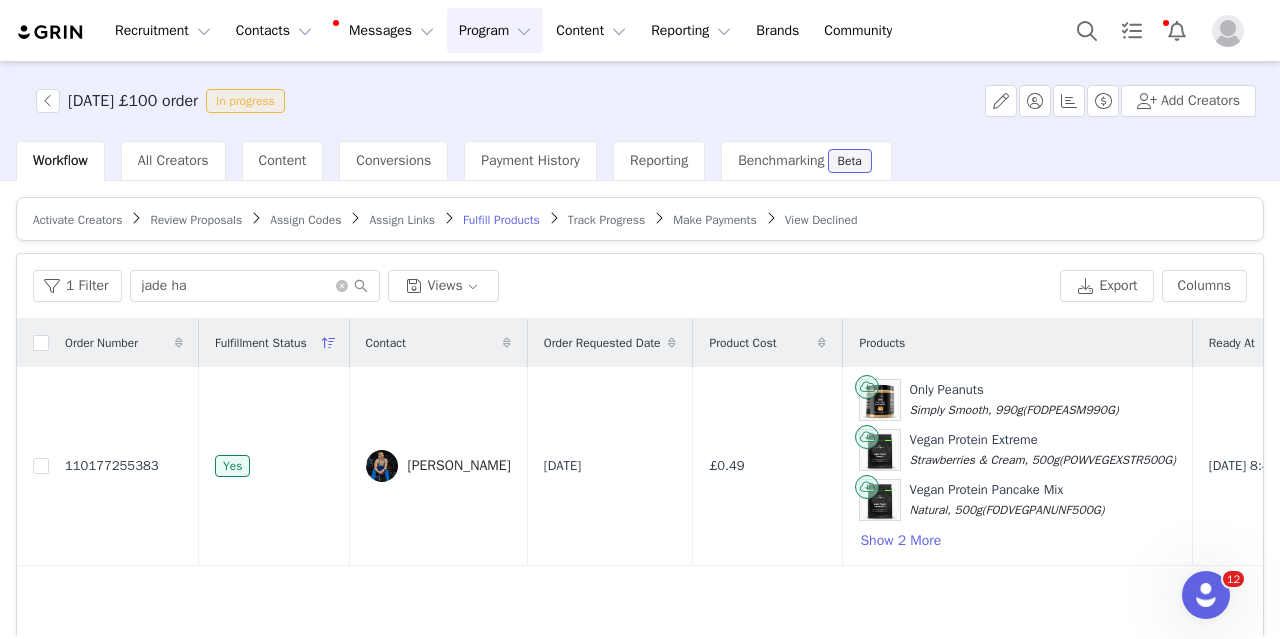click on "Review Proposals" at bounding box center (196, 219) 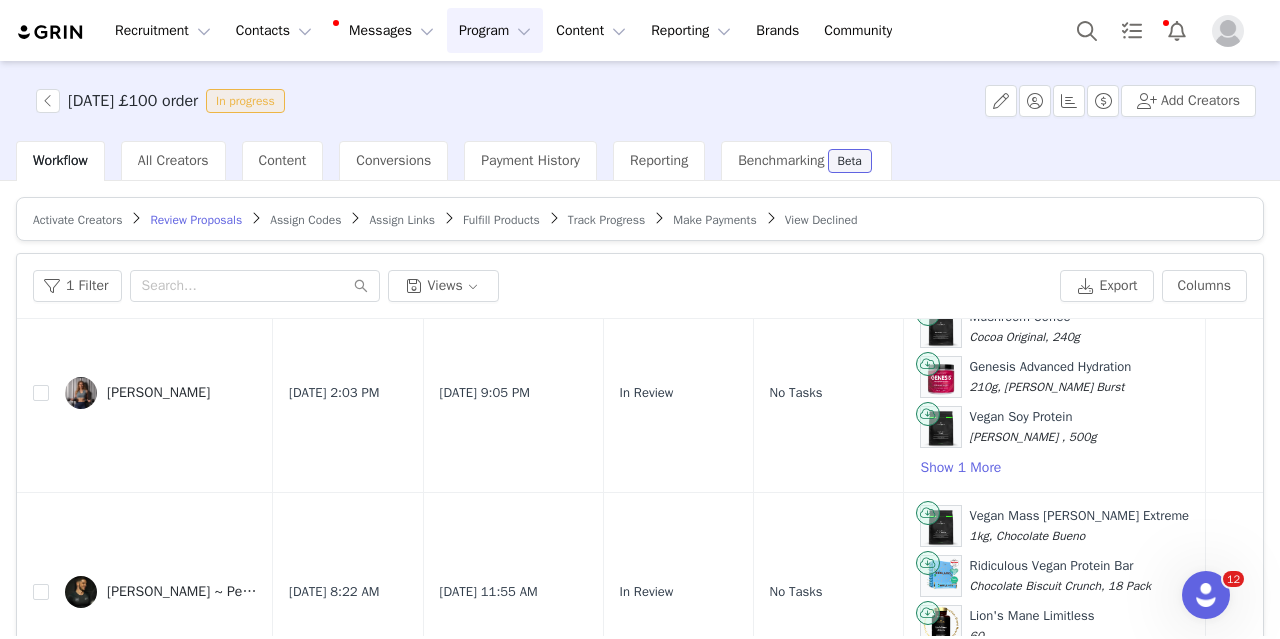scroll, scrollTop: 1046, scrollLeft: 0, axis: vertical 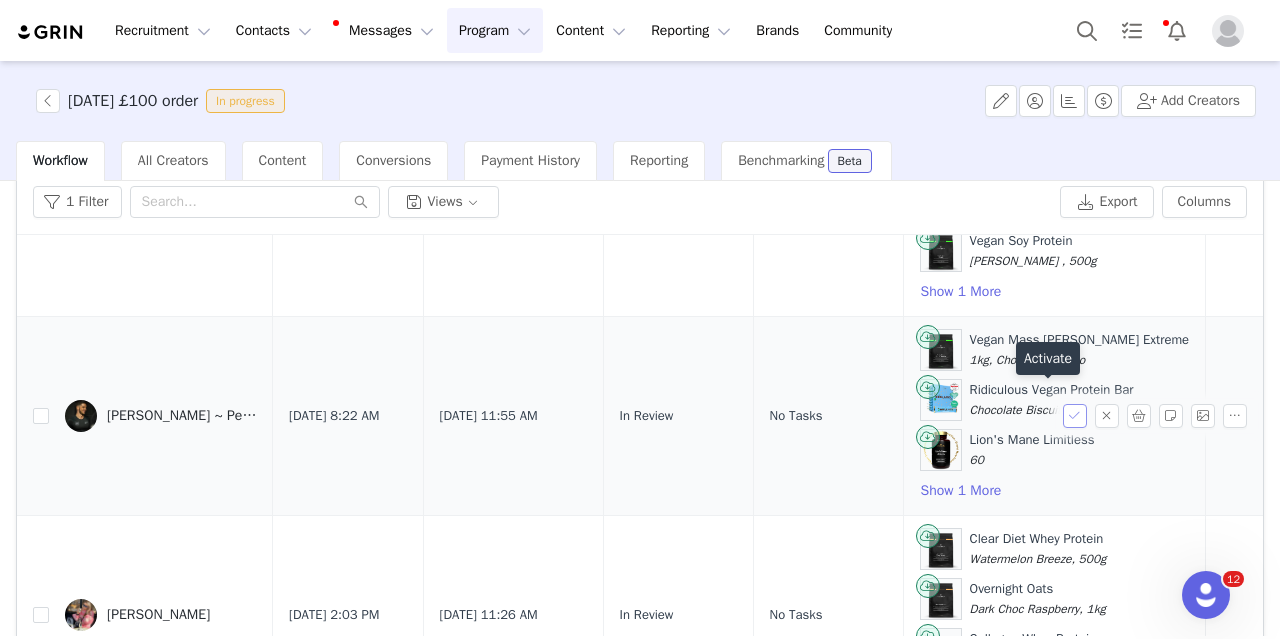 click at bounding box center (1075, 416) 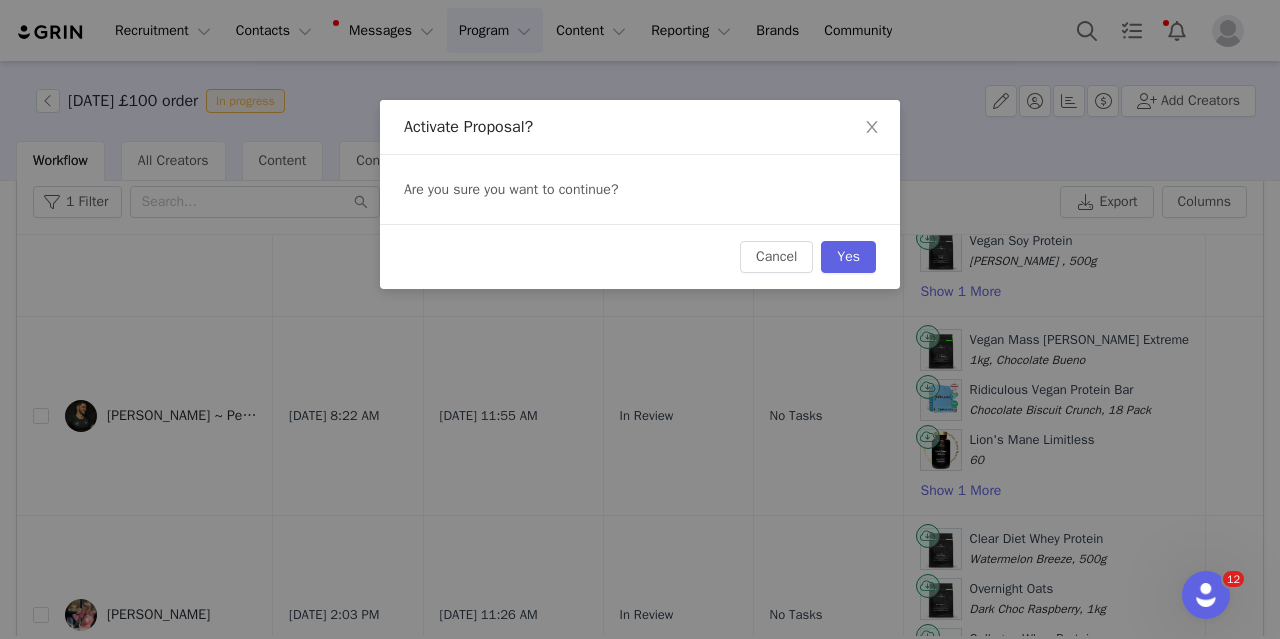 click on "Cancel Yes" at bounding box center [640, 256] 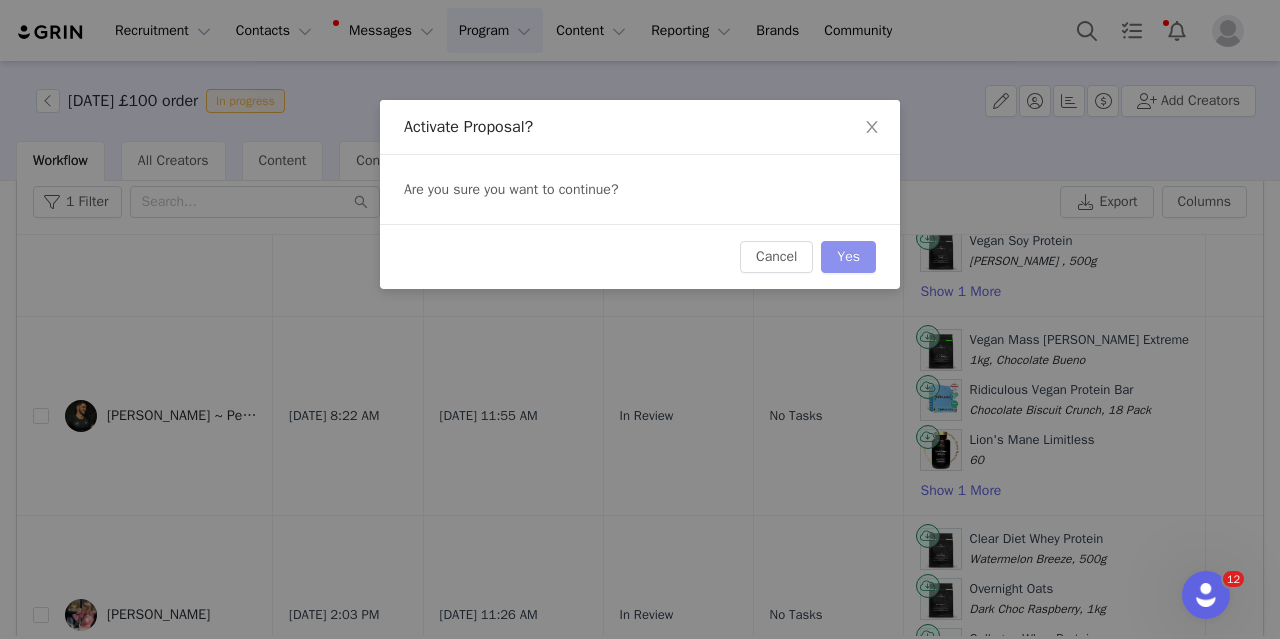 click on "Yes" at bounding box center [848, 257] 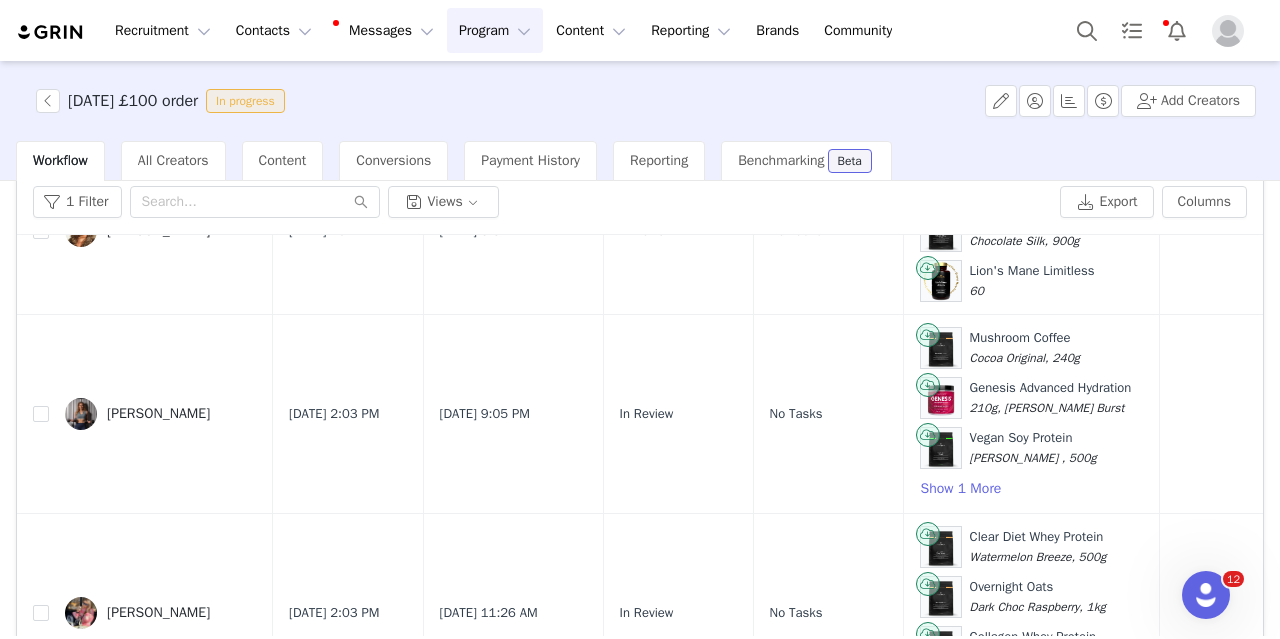 scroll, scrollTop: 0, scrollLeft: 0, axis: both 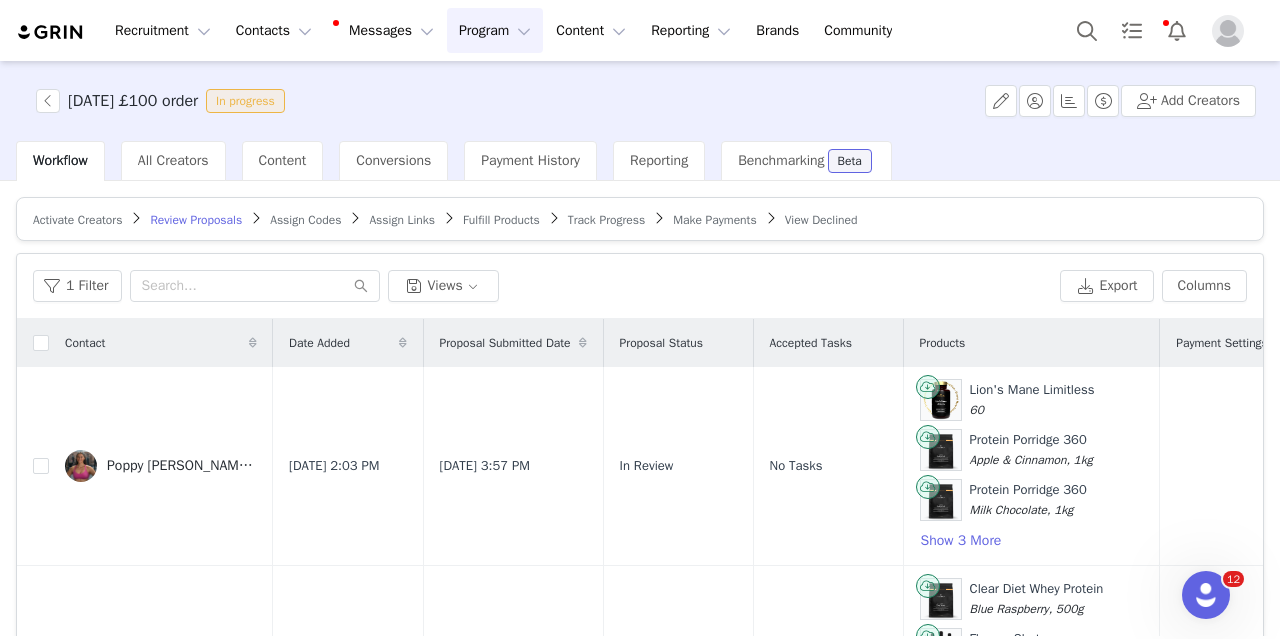 click on "Fulfill Products" at bounding box center [501, 220] 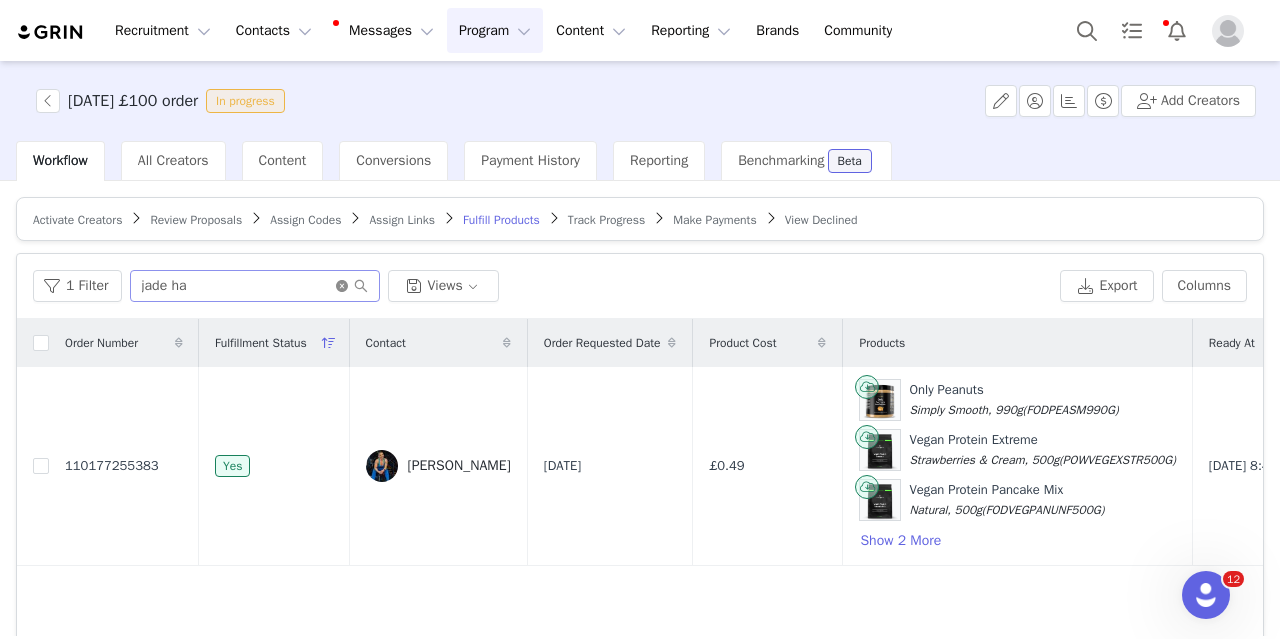 click 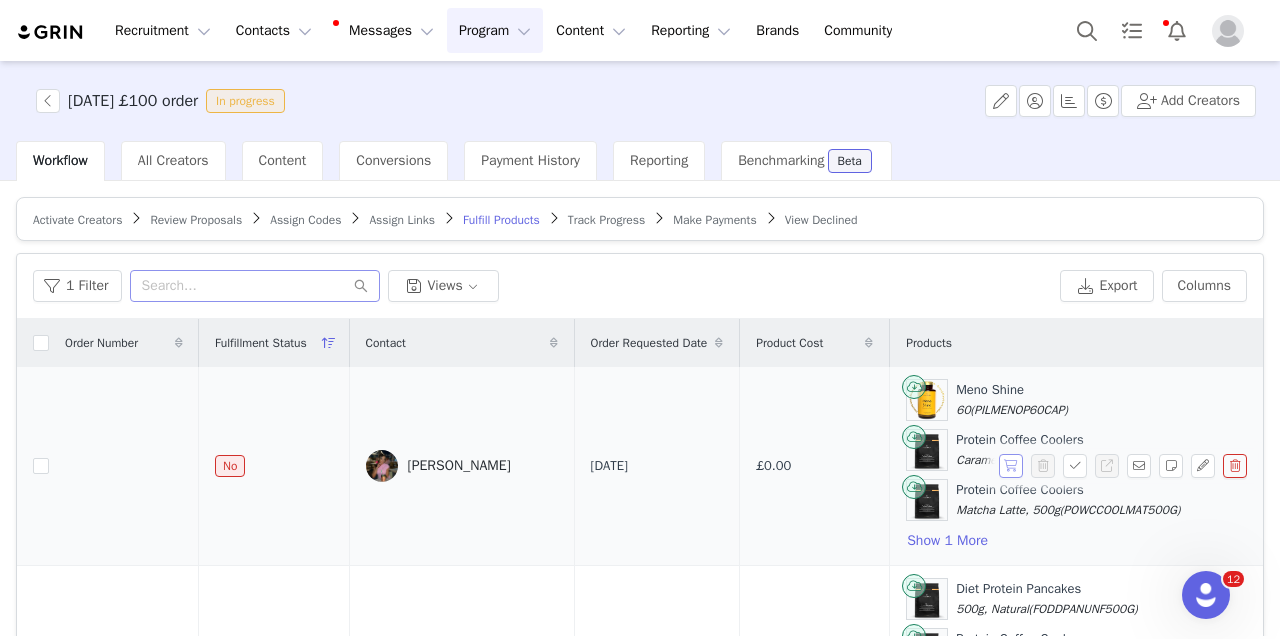 click at bounding box center (1011, 466) 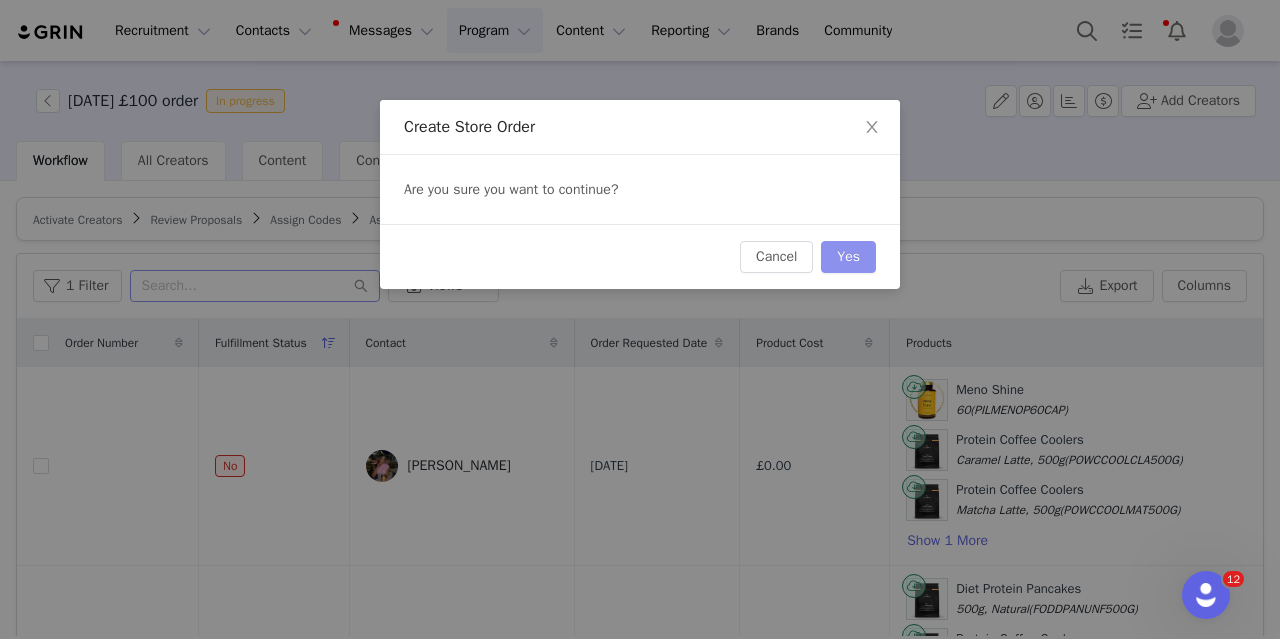 click on "Yes" at bounding box center (848, 257) 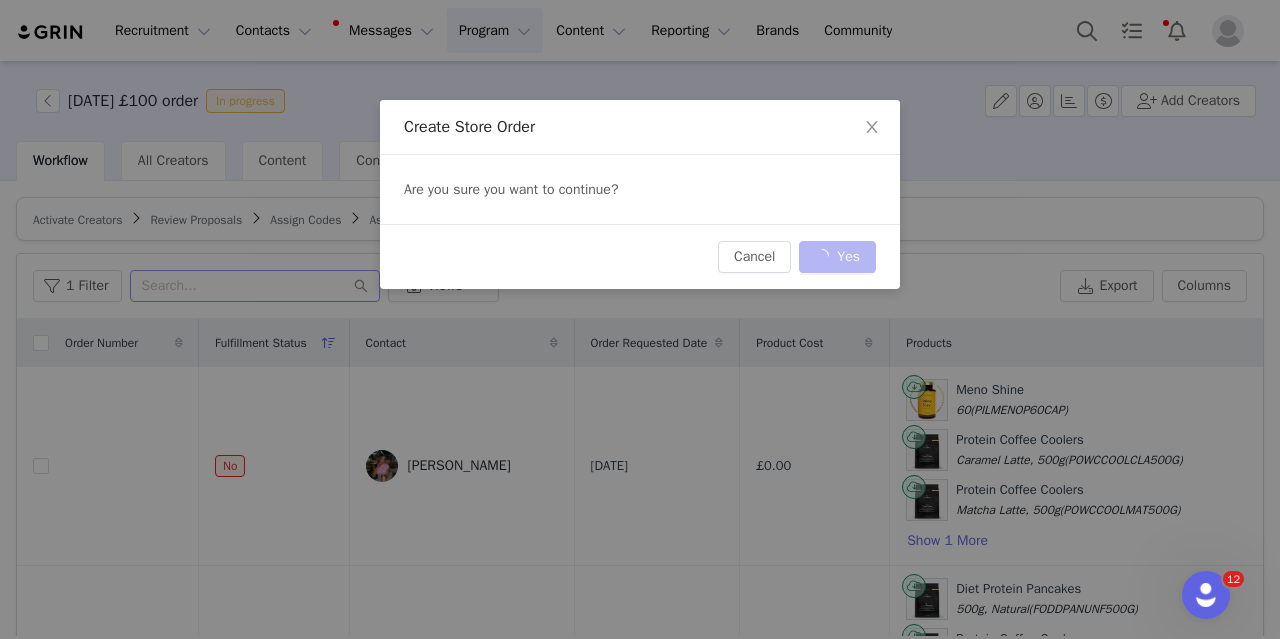 scroll, scrollTop: 66, scrollLeft: 0, axis: vertical 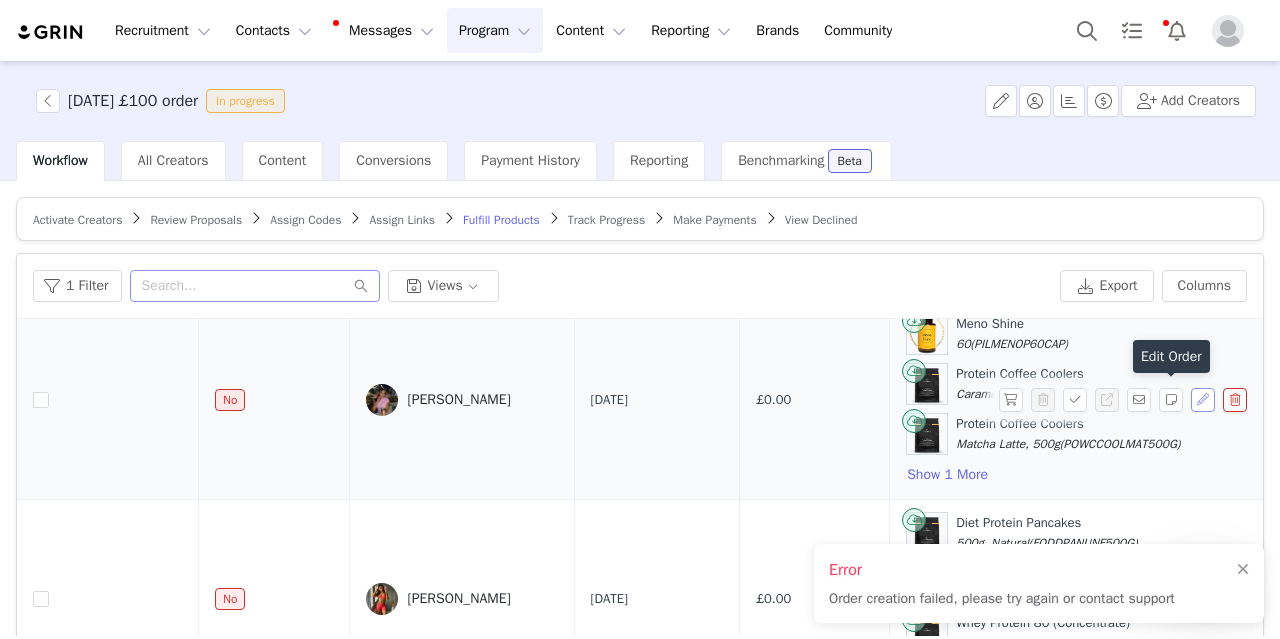 click at bounding box center (1203, 400) 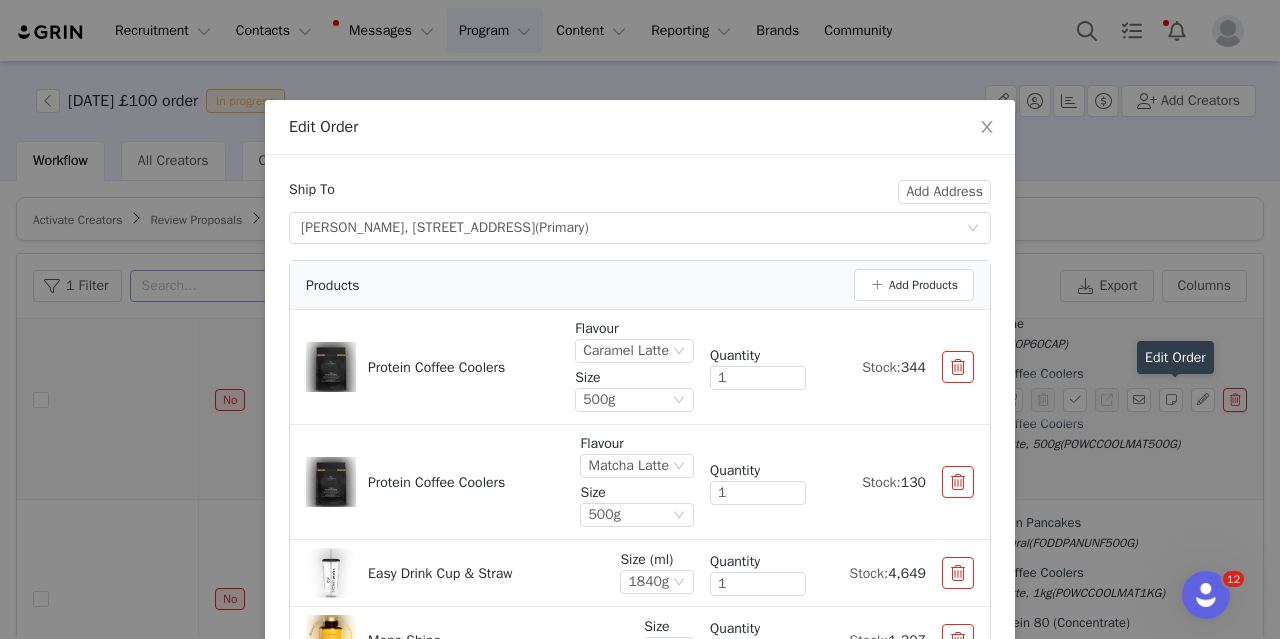 scroll, scrollTop: 133, scrollLeft: 0, axis: vertical 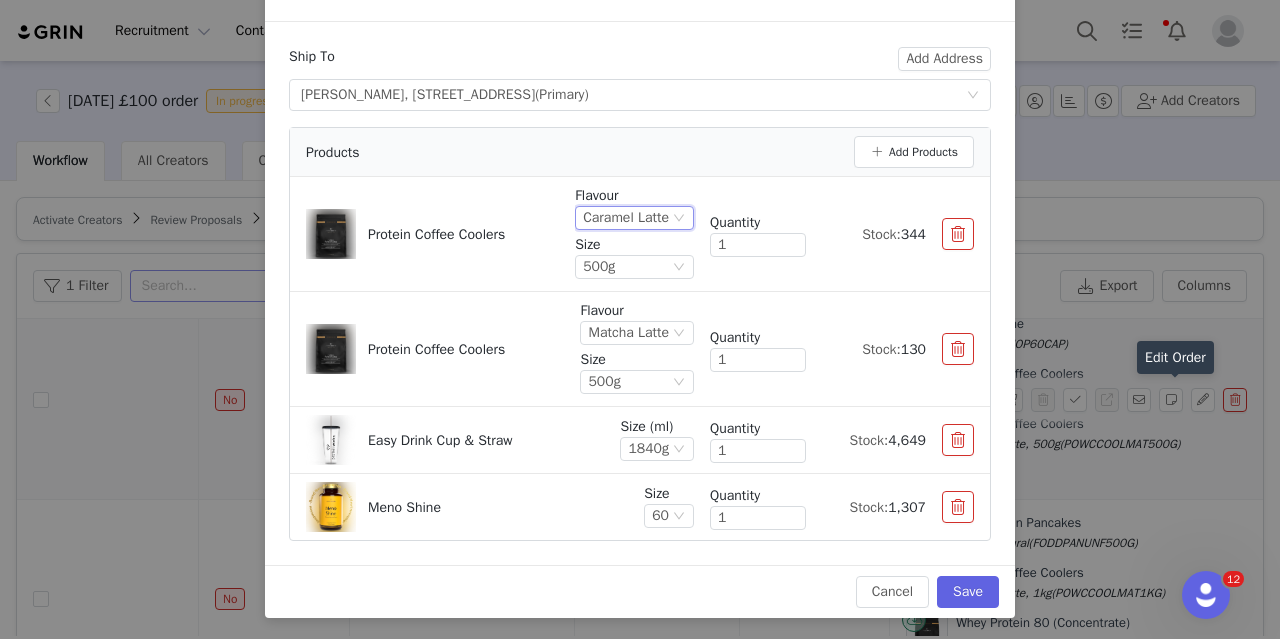click on "Caramel Latte" at bounding box center (626, 218) 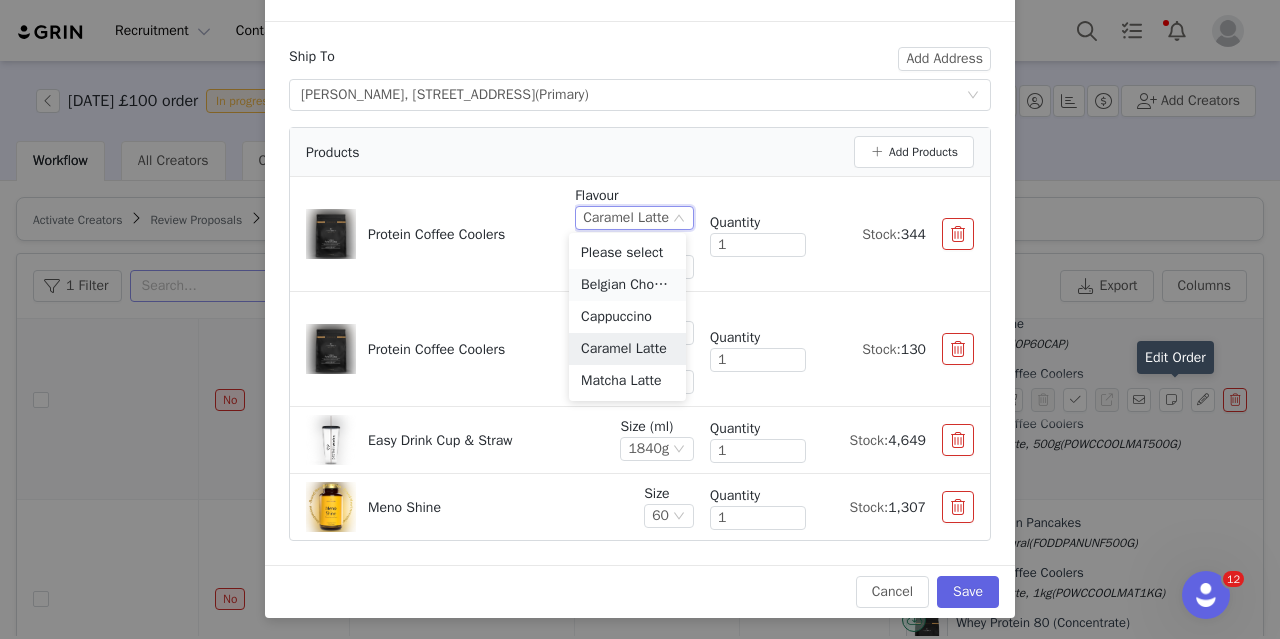 click on "Belgian Choca Mocha" at bounding box center (627, 285) 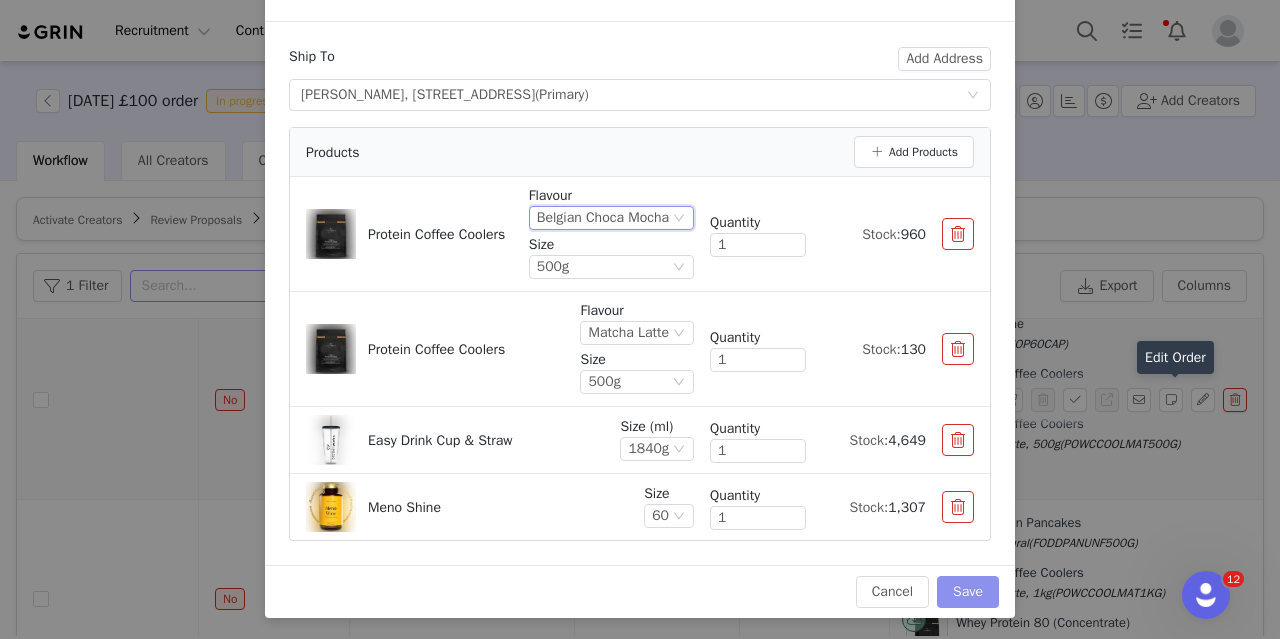 click on "Save" at bounding box center [968, 592] 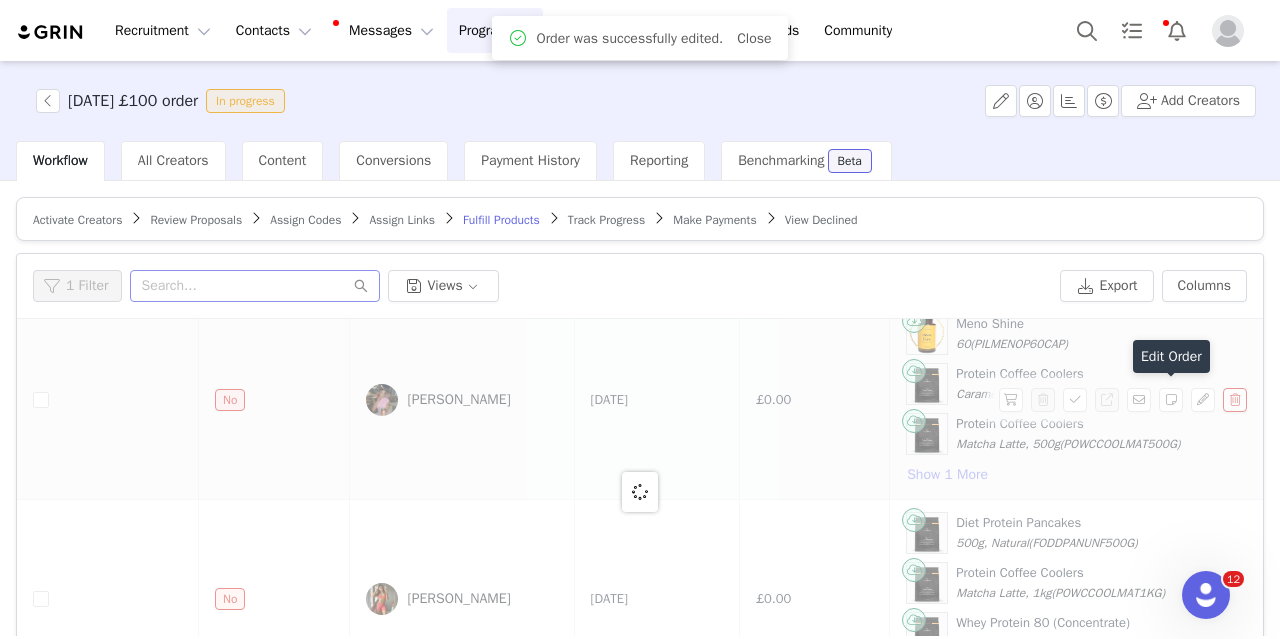scroll, scrollTop: 0, scrollLeft: 0, axis: both 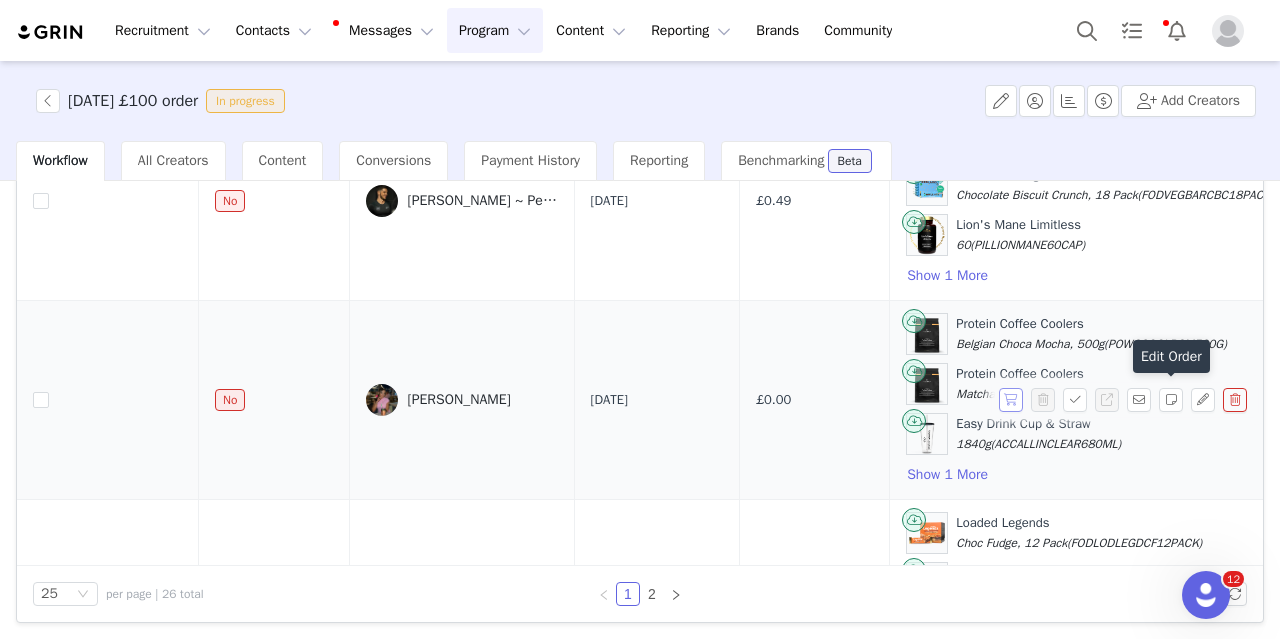 click at bounding box center [1011, 400] 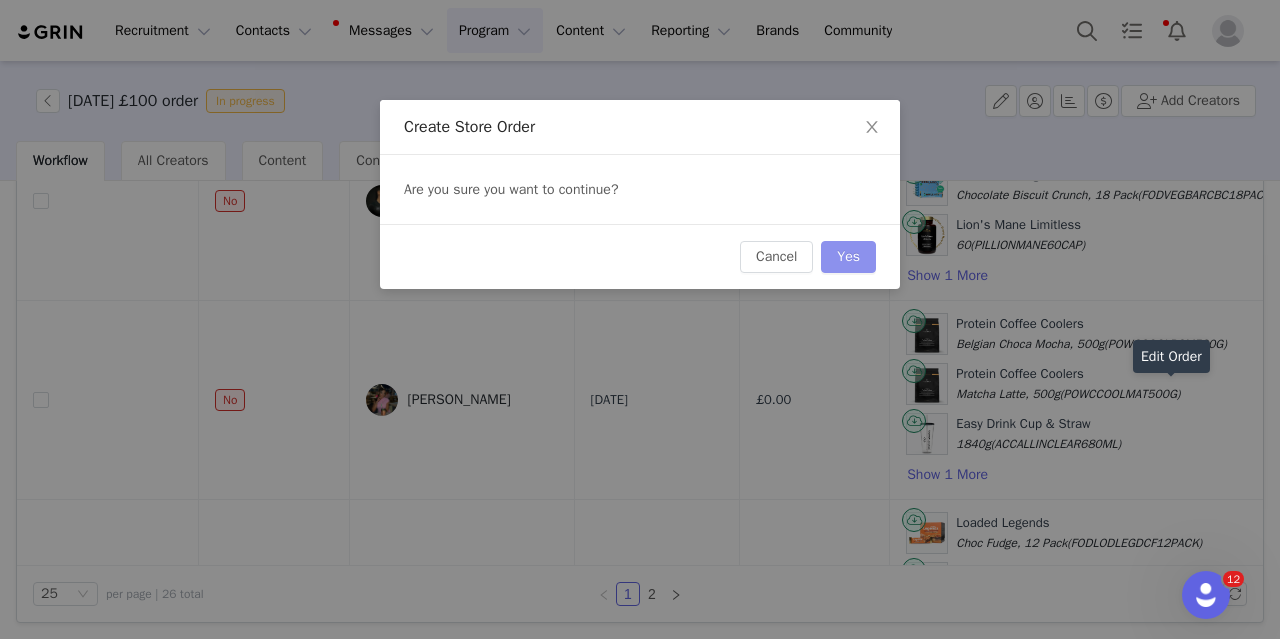 click on "Yes" at bounding box center [848, 257] 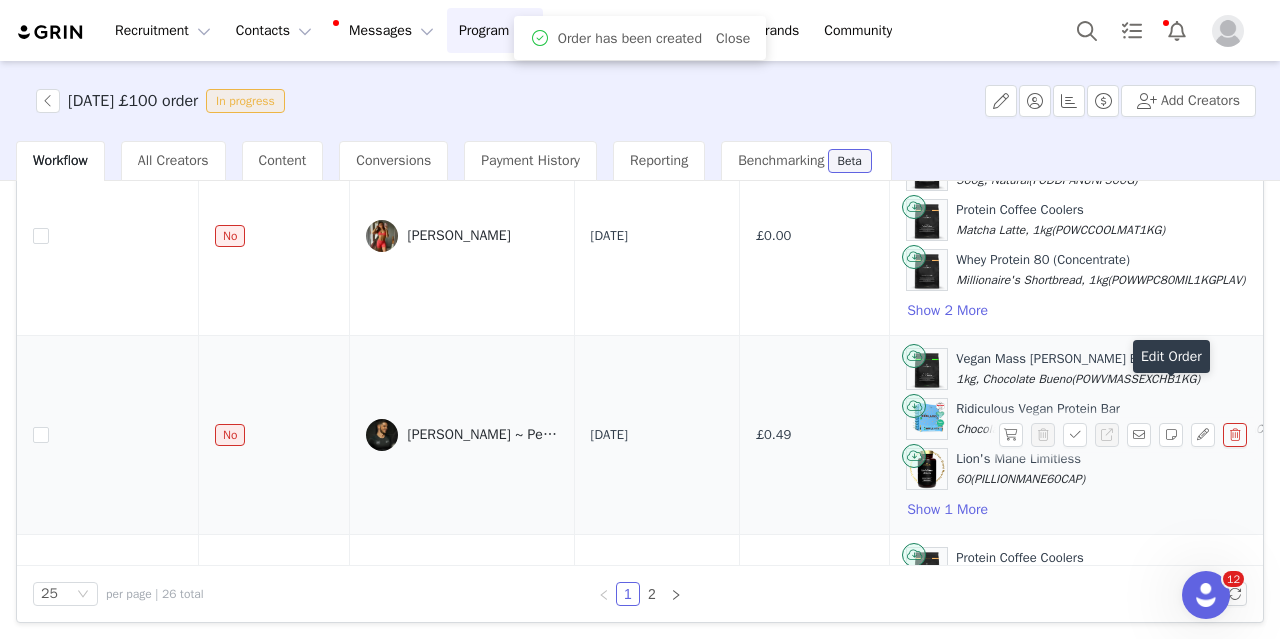 scroll, scrollTop: 195, scrollLeft: 0, axis: vertical 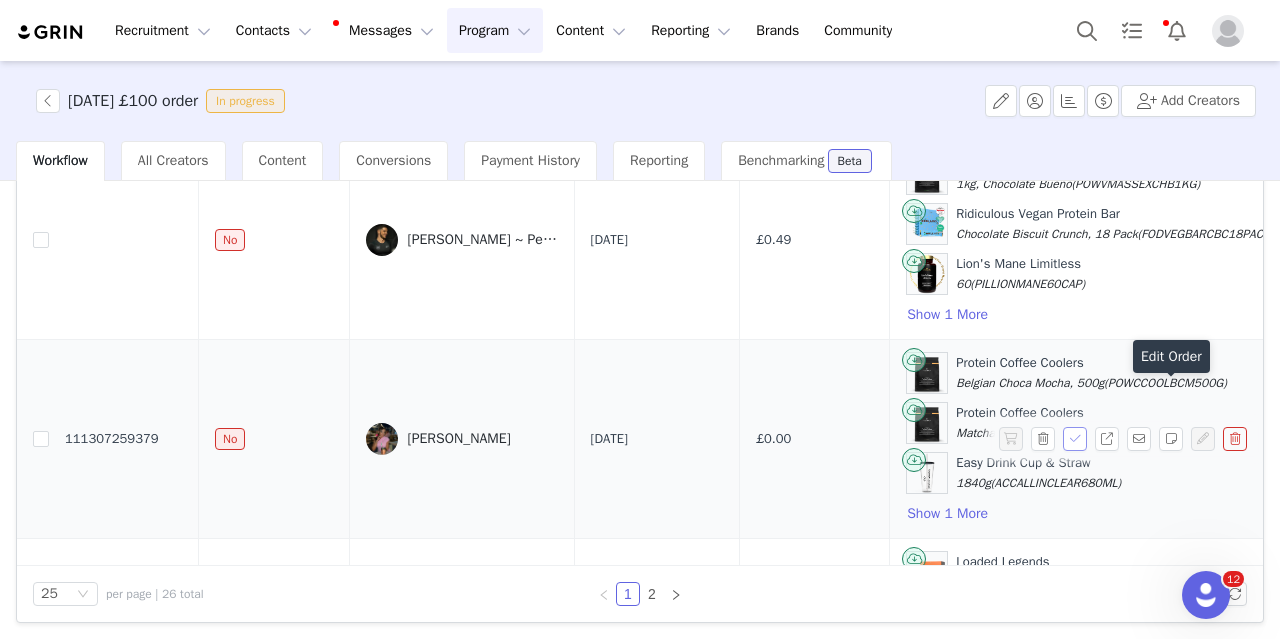 click at bounding box center [1075, 439] 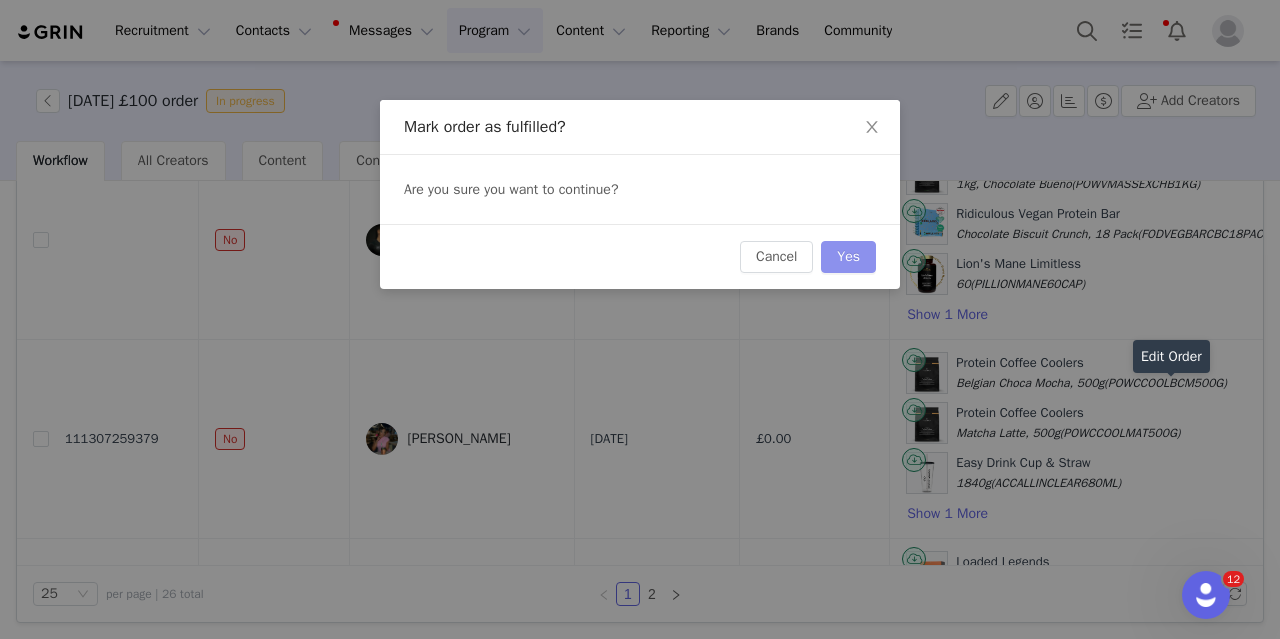click on "Yes" at bounding box center (848, 257) 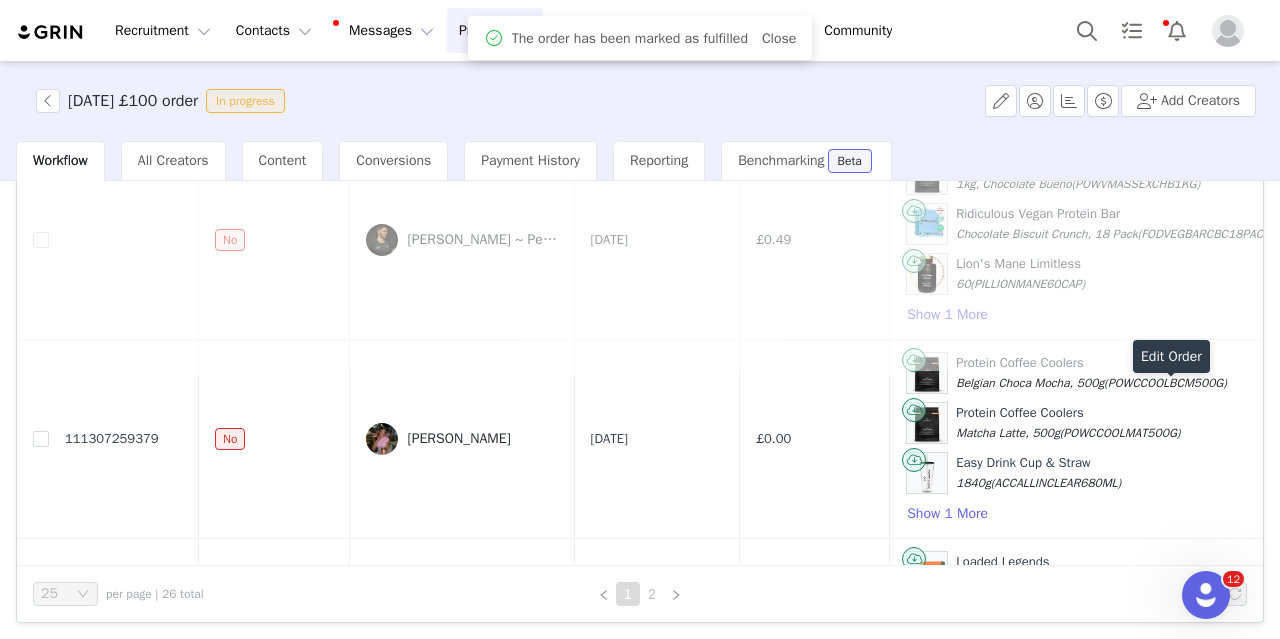 scroll, scrollTop: 0, scrollLeft: 0, axis: both 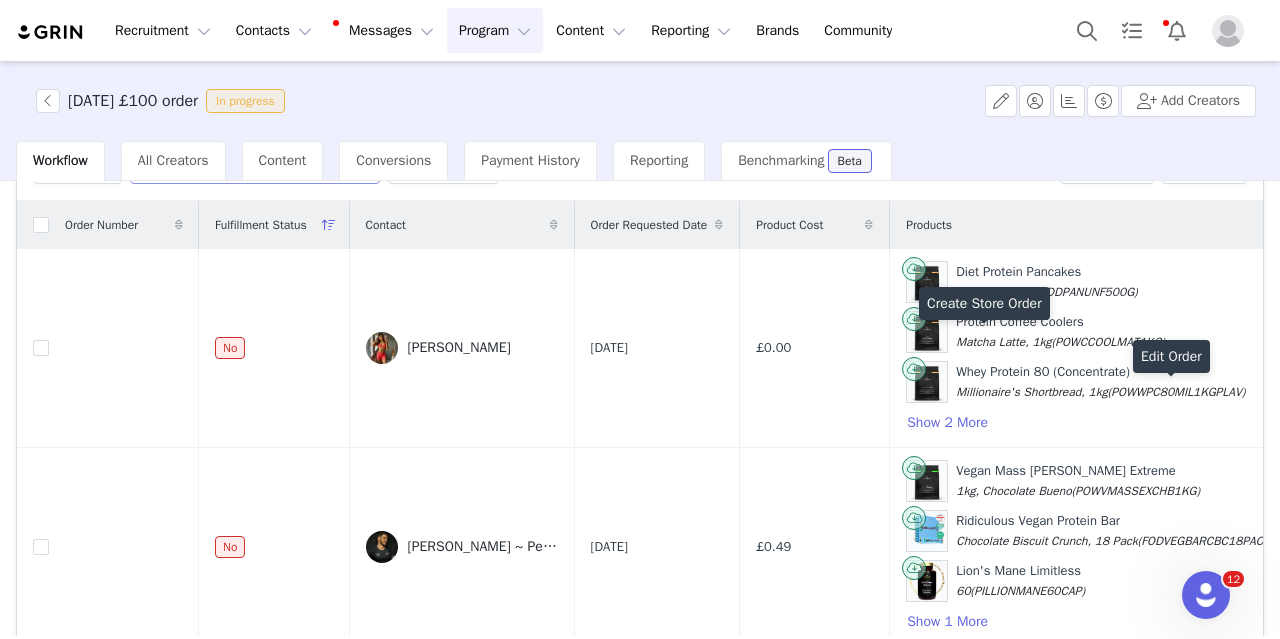 click at bounding box center (1011, 348) 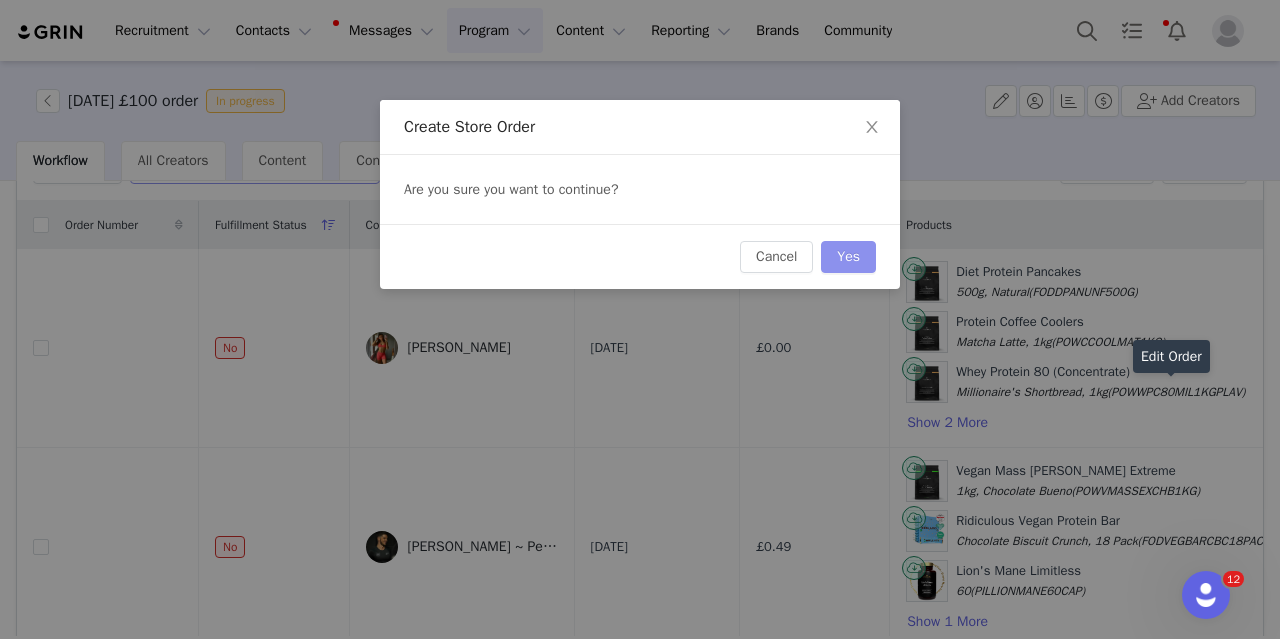 click on "Yes" at bounding box center [848, 257] 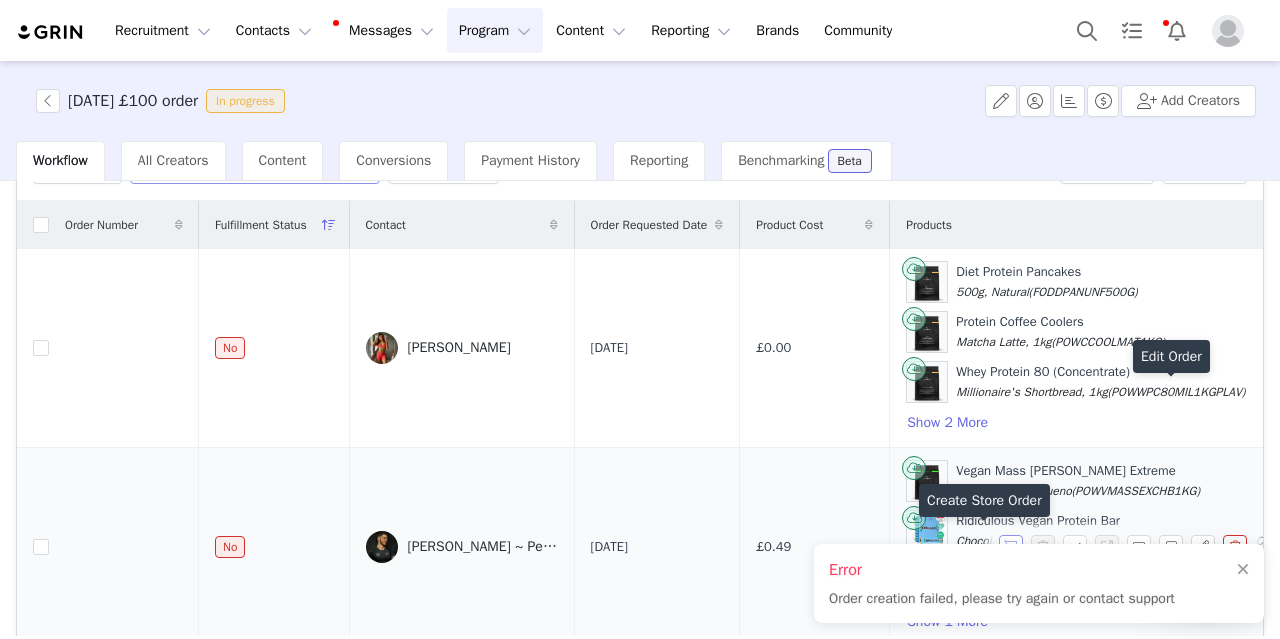 click at bounding box center [1011, 547] 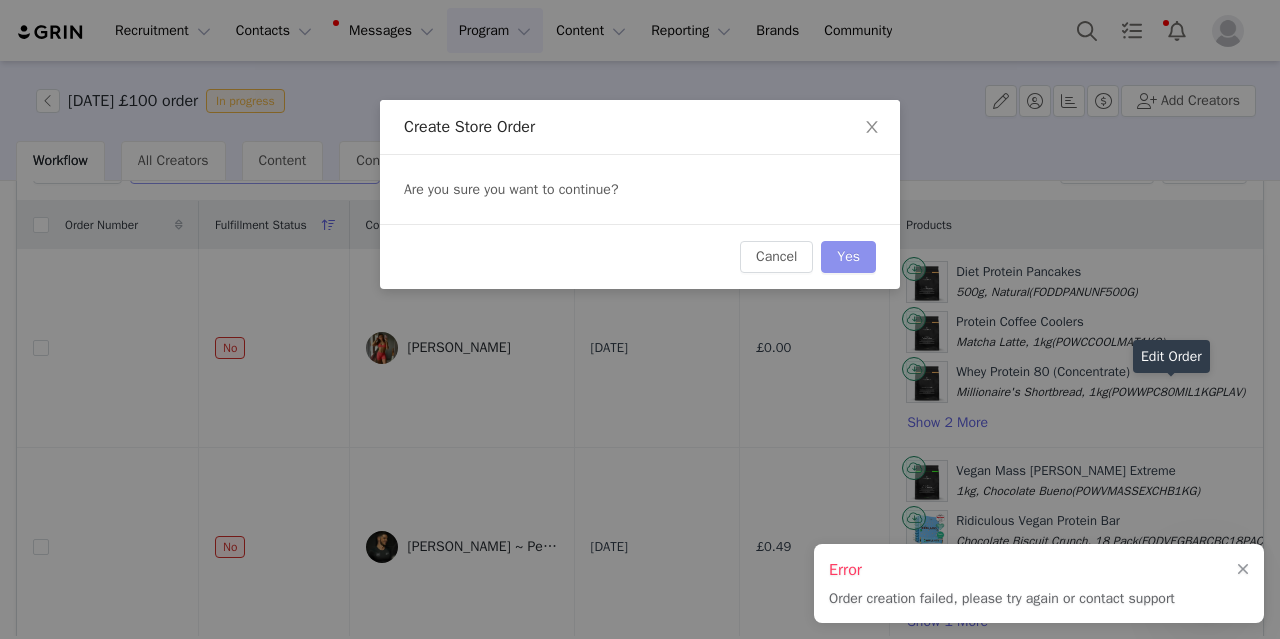 click on "Yes" at bounding box center [848, 257] 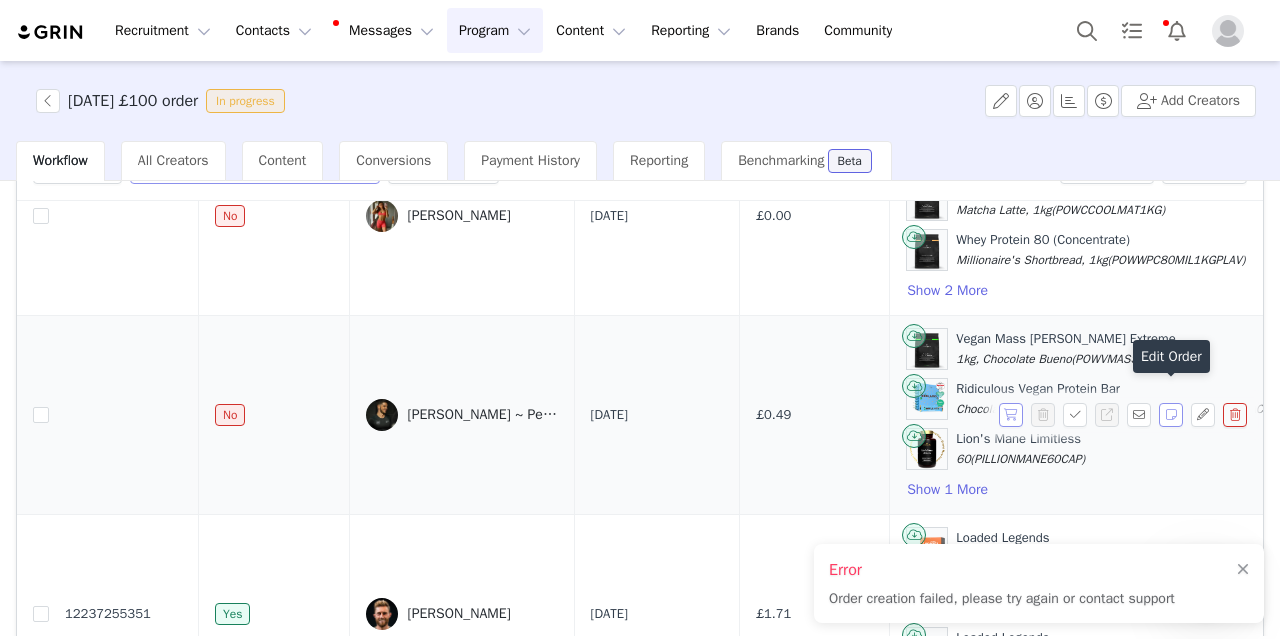 scroll, scrollTop: 131, scrollLeft: 0, axis: vertical 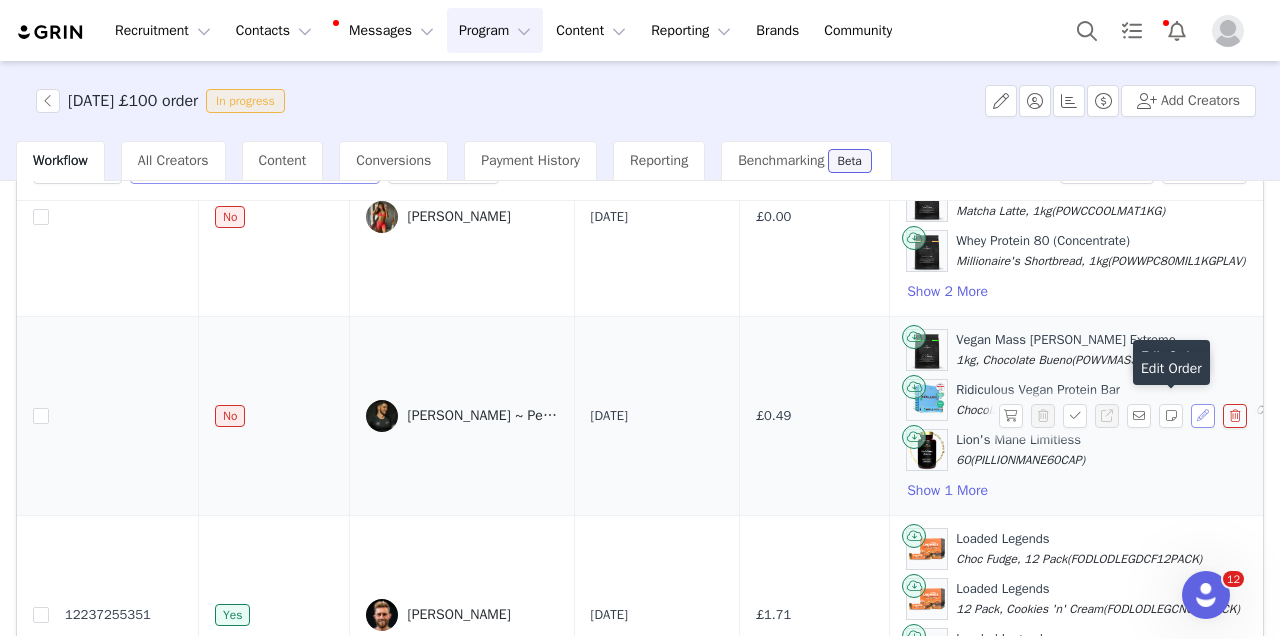 click at bounding box center (1203, 416) 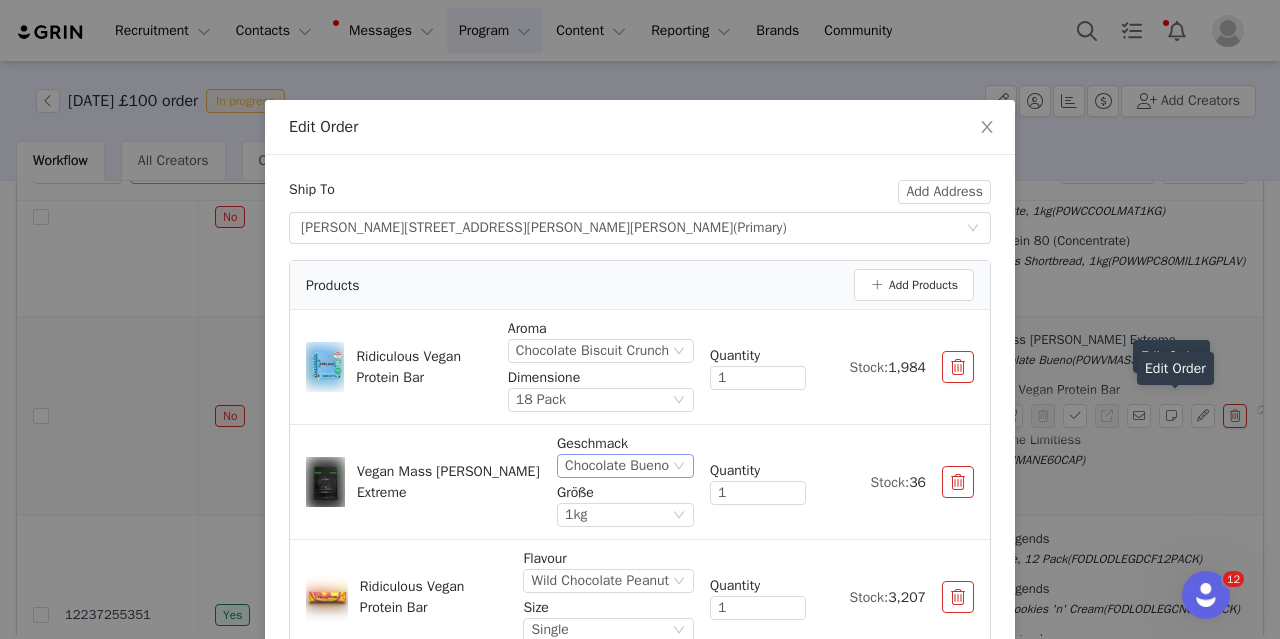 scroll, scrollTop: 174, scrollLeft: 0, axis: vertical 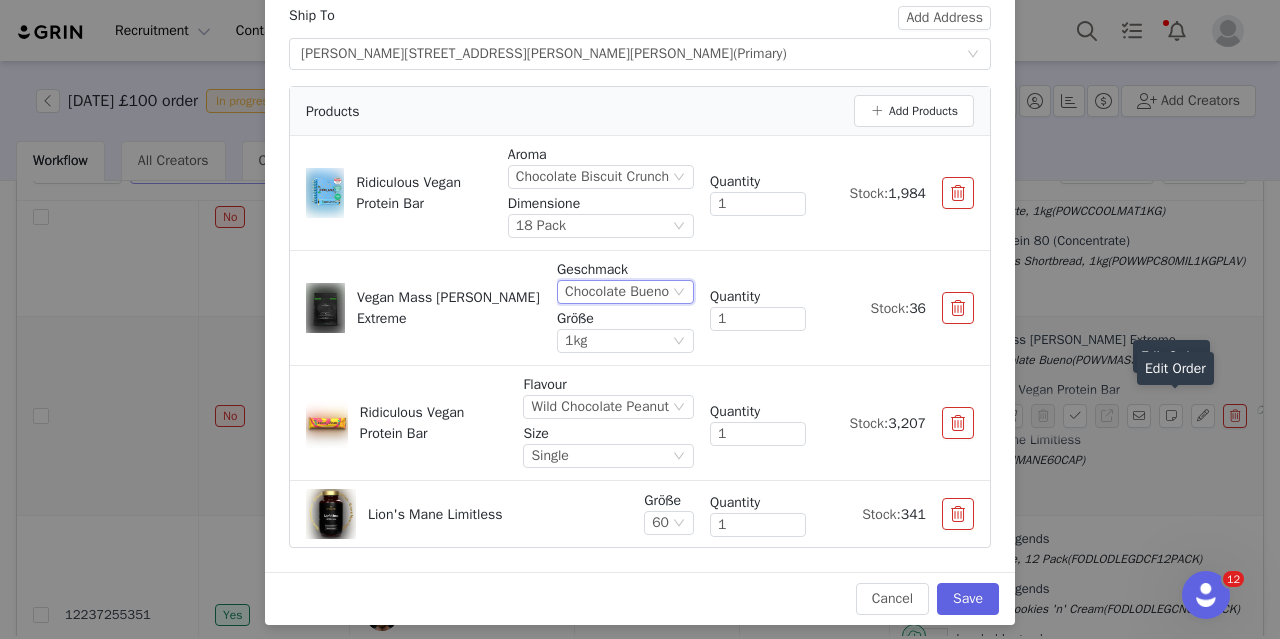 click on "Chocolate Bueno" at bounding box center (617, 292) 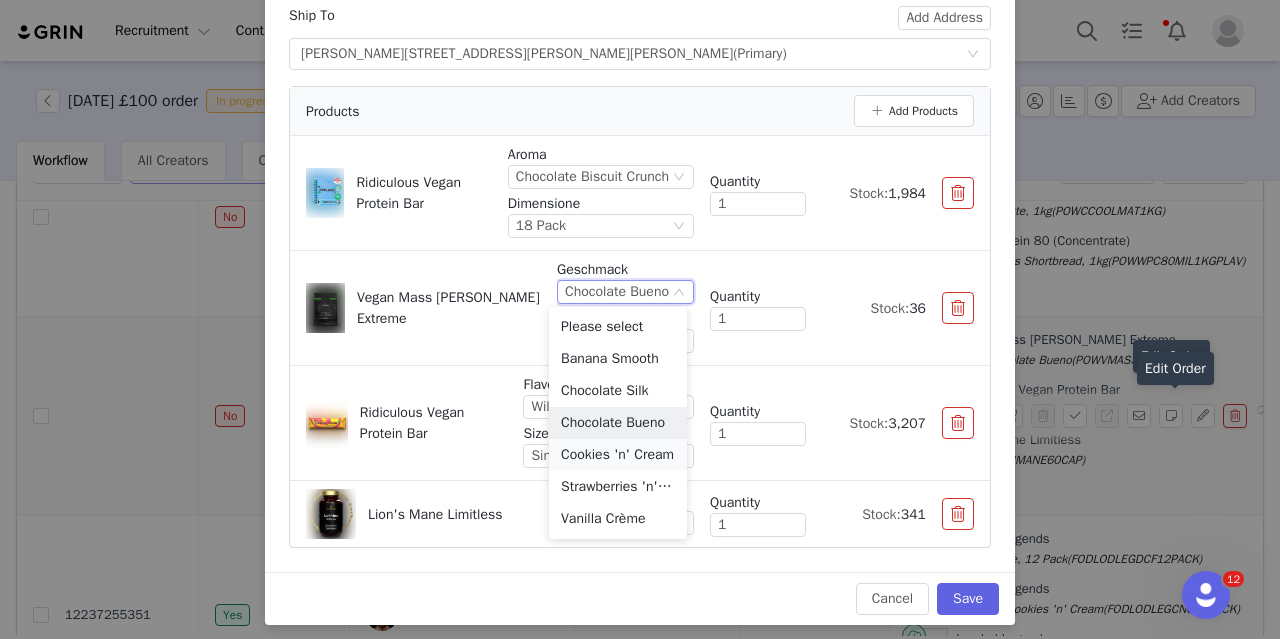 click on "Cookies 'n' Cream" at bounding box center (618, 455) 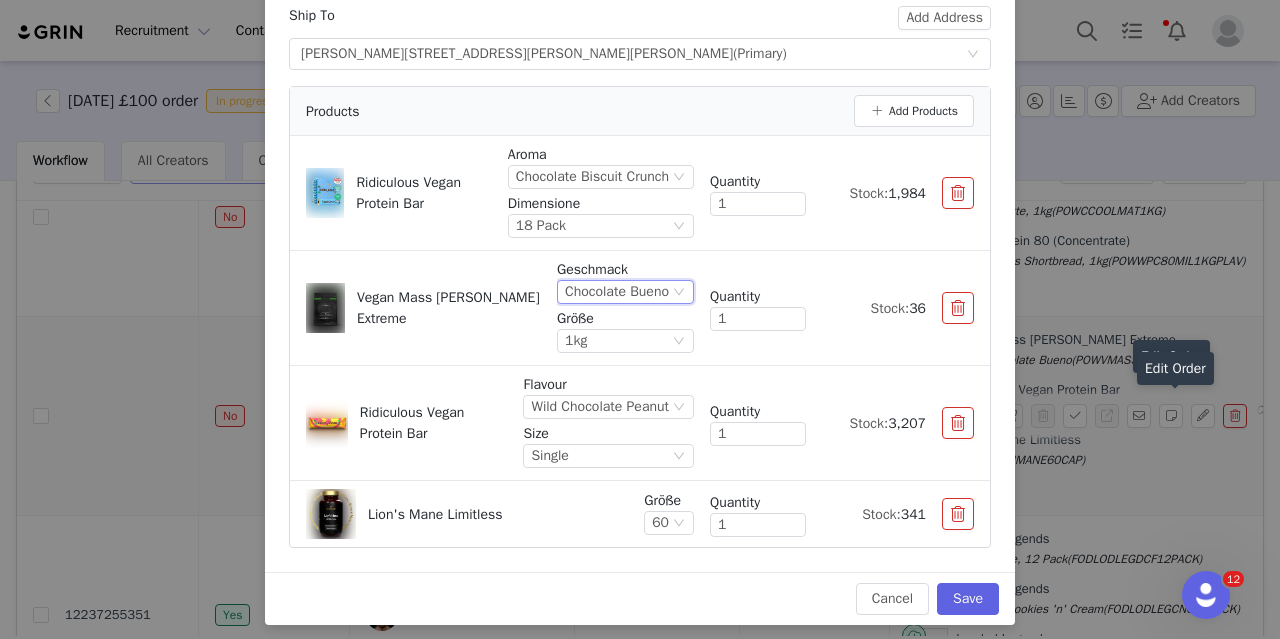 click at bounding box center (958, 308) 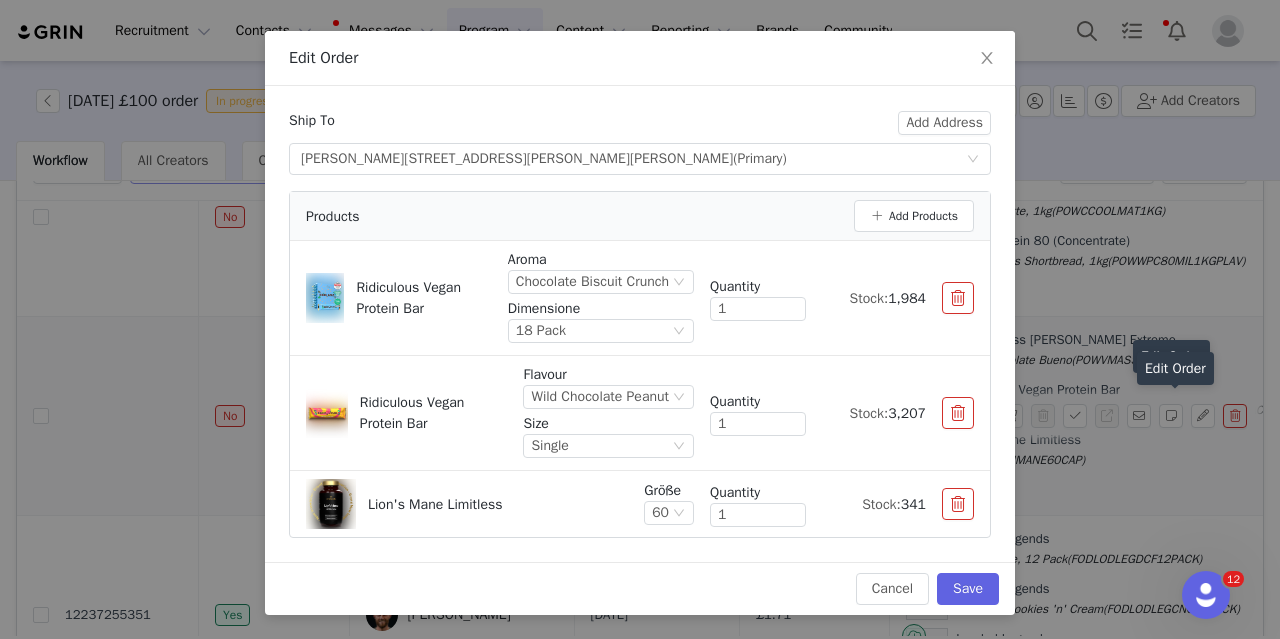 scroll, scrollTop: 66, scrollLeft: 0, axis: vertical 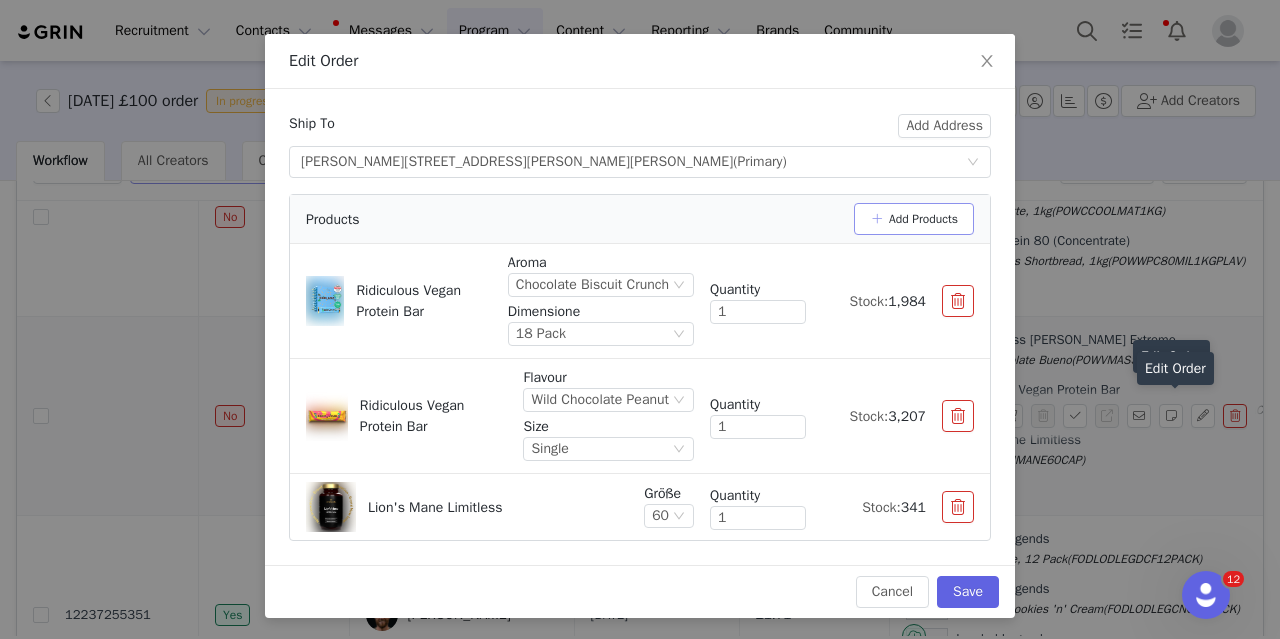 click on "Add Products" at bounding box center [914, 219] 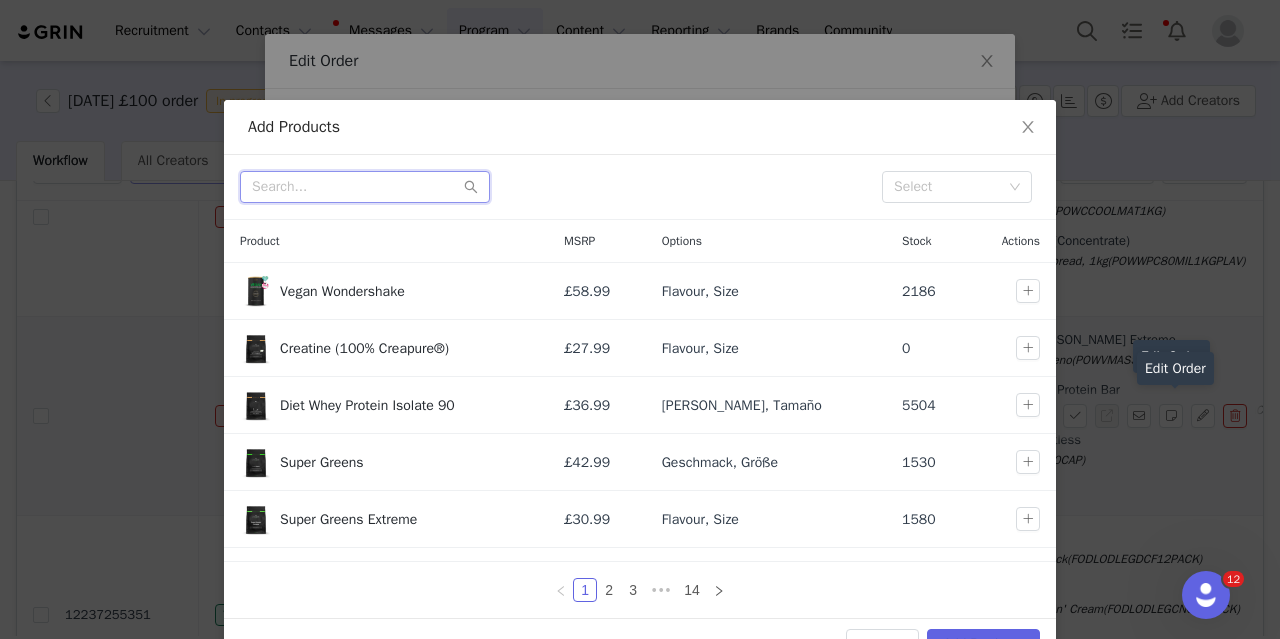 click at bounding box center (365, 187) 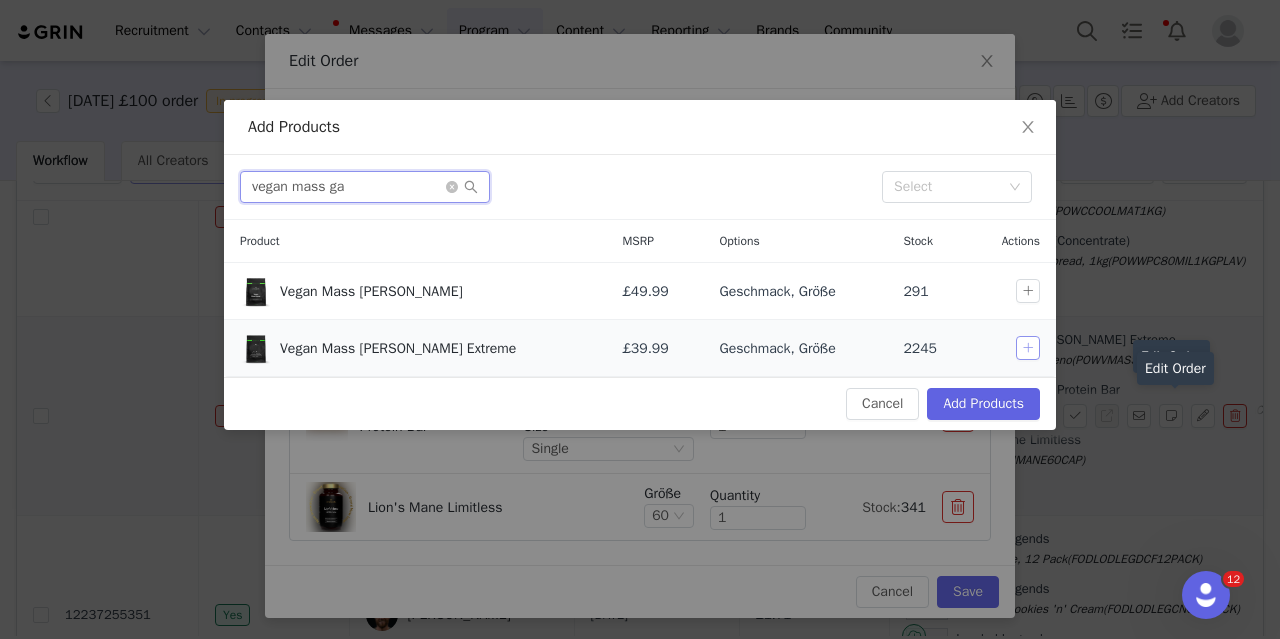 type on "vegan mass ga" 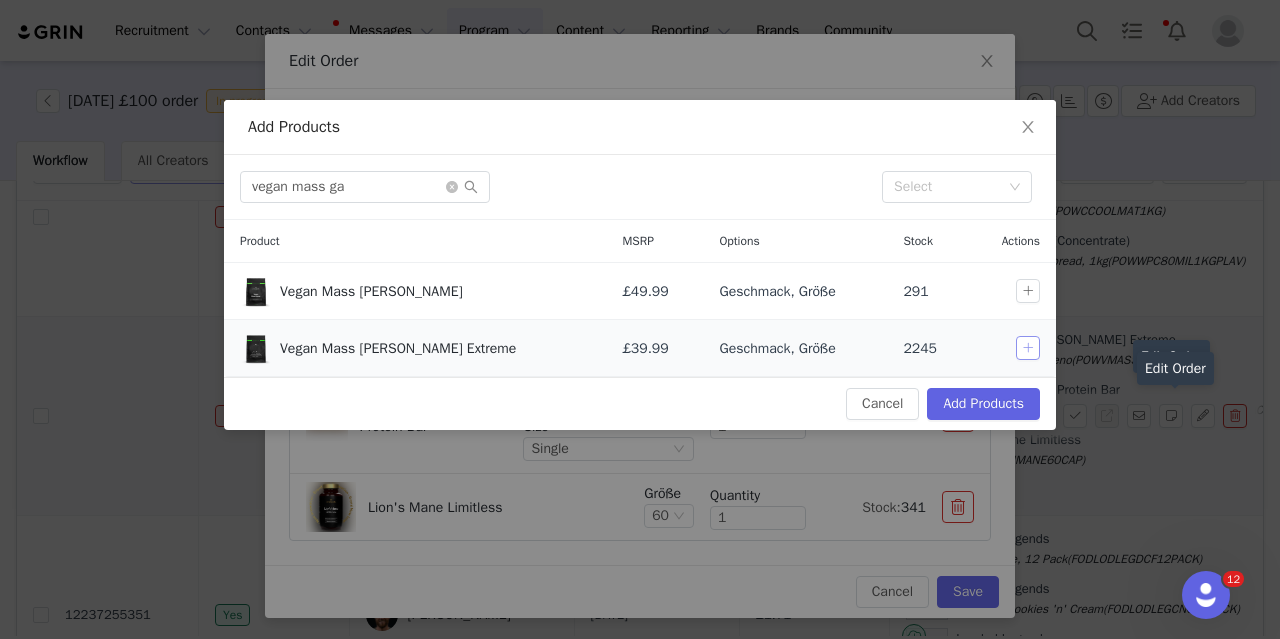 click at bounding box center [1028, 348] 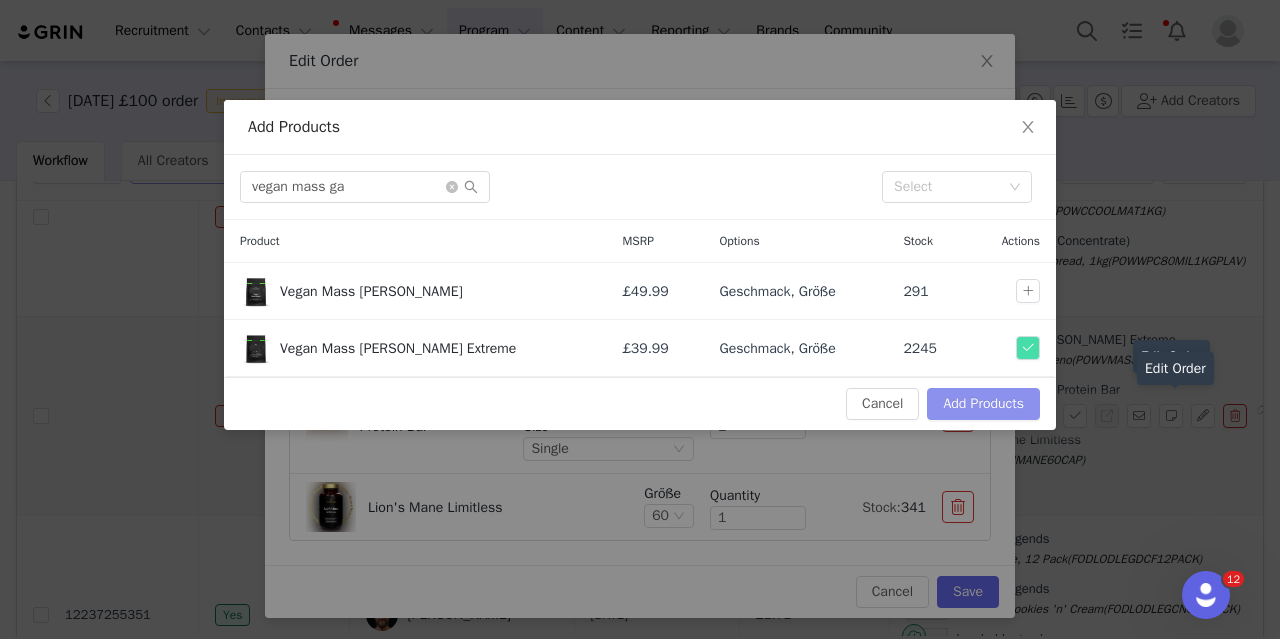 click on "Add Products" at bounding box center (983, 404) 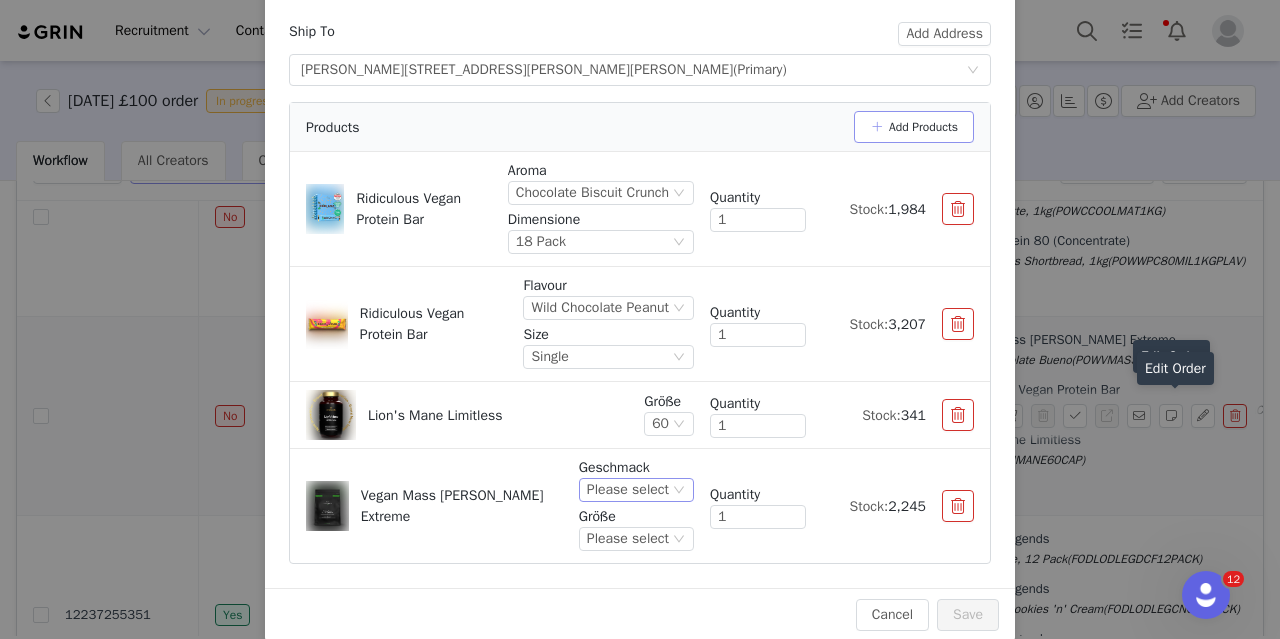 scroll, scrollTop: 158, scrollLeft: 0, axis: vertical 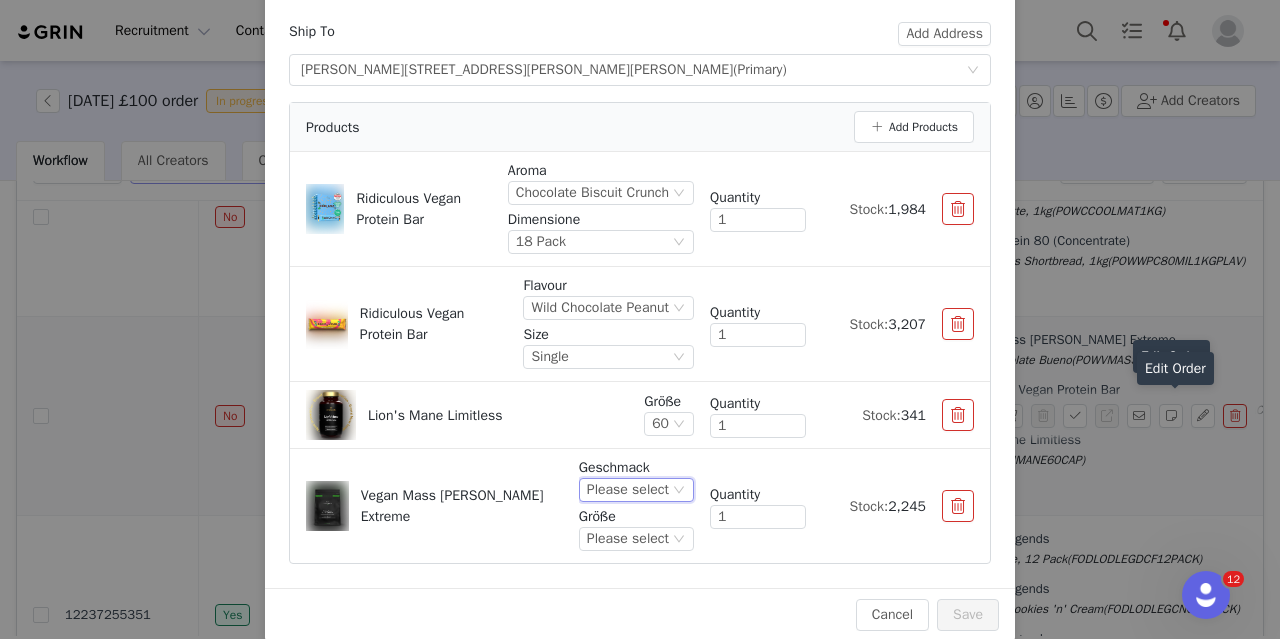 click on "Please select" at bounding box center (628, 490) 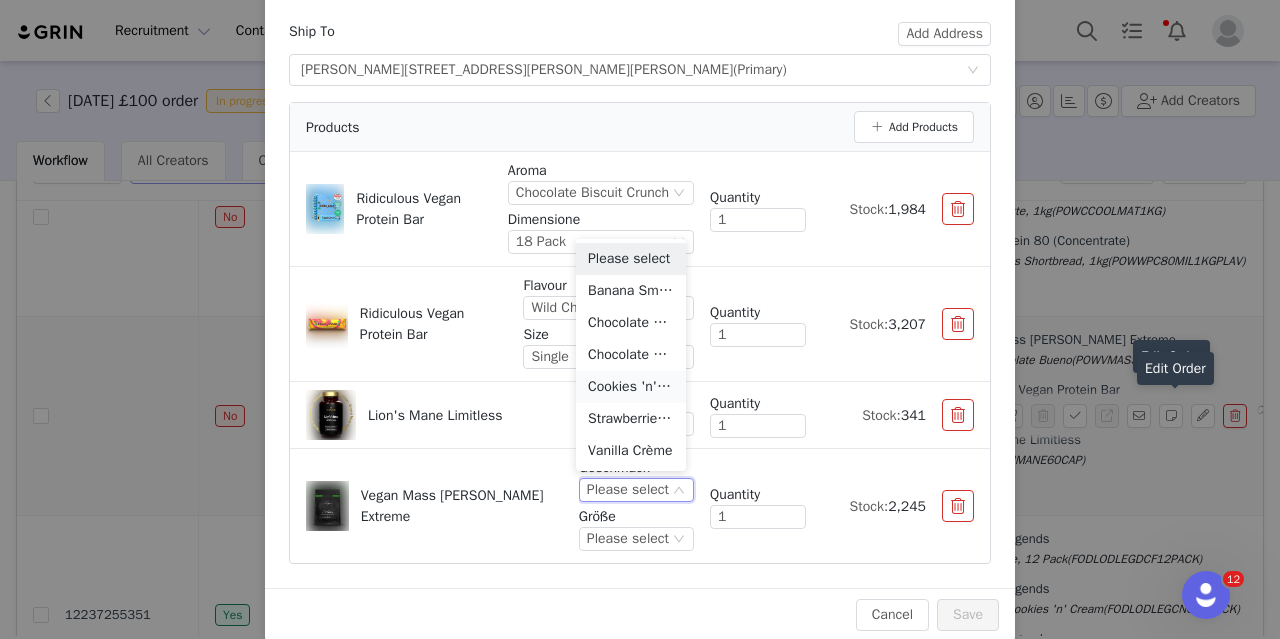 click on "Cookies 'n' Cream" at bounding box center [631, 387] 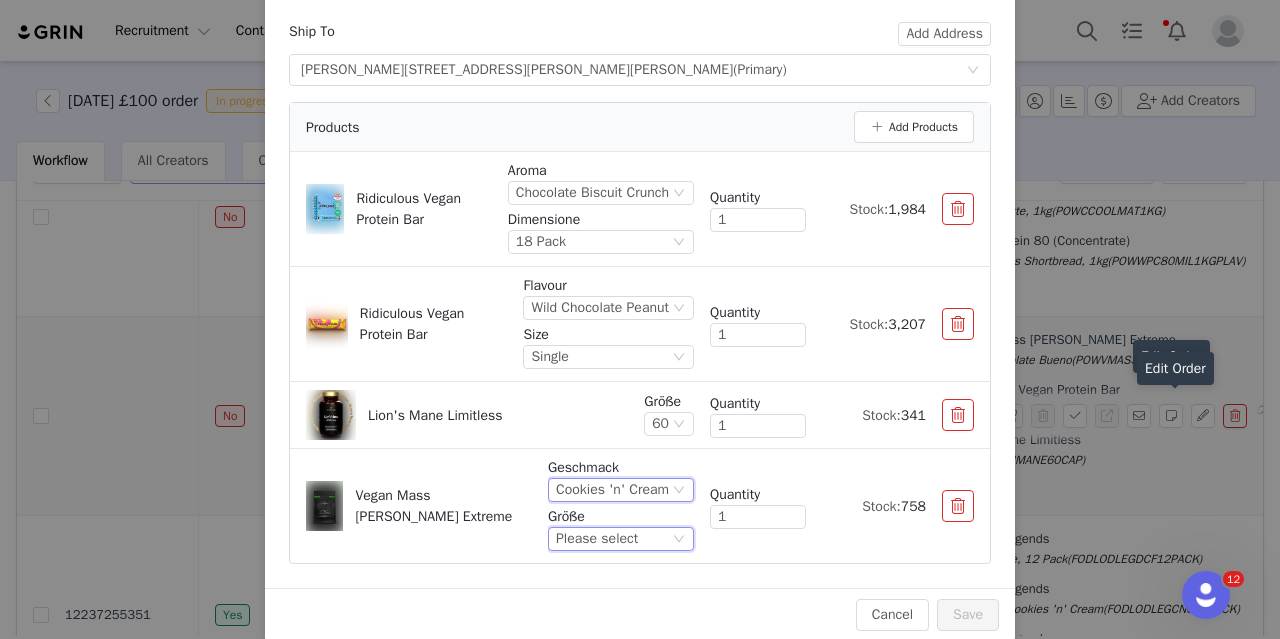 click on "Please select" at bounding box center [597, 539] 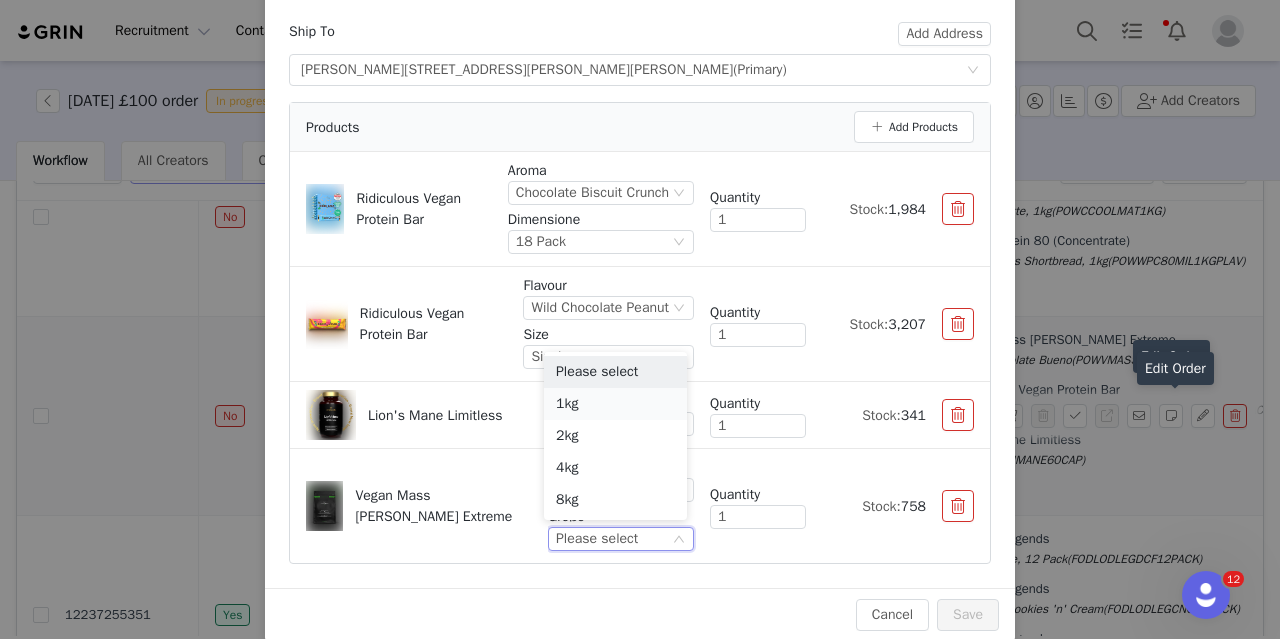 click on "1kg" at bounding box center [615, 404] 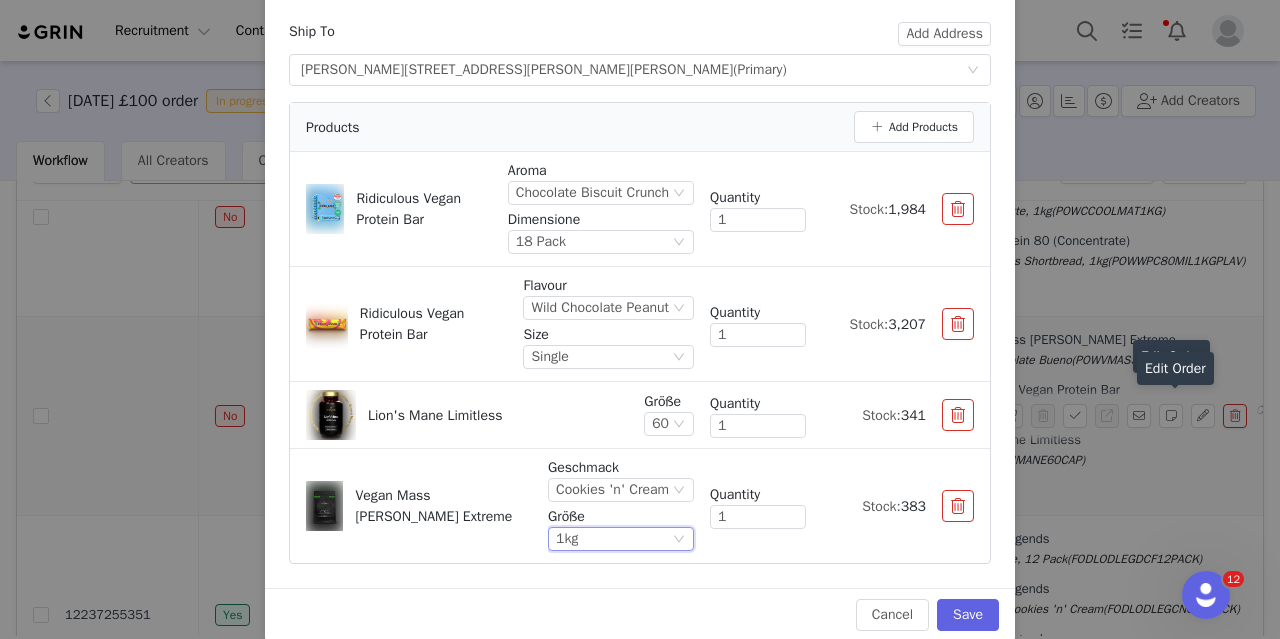 click on "1kg" at bounding box center [612, 539] 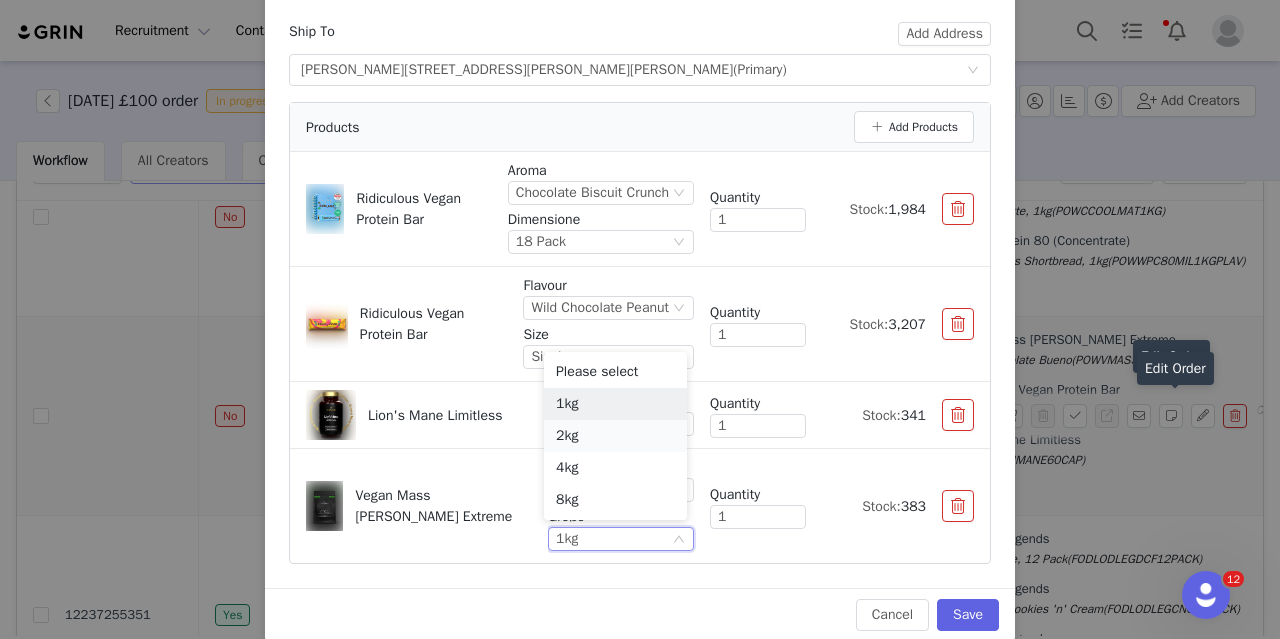 click on "2kg" at bounding box center (615, 436) 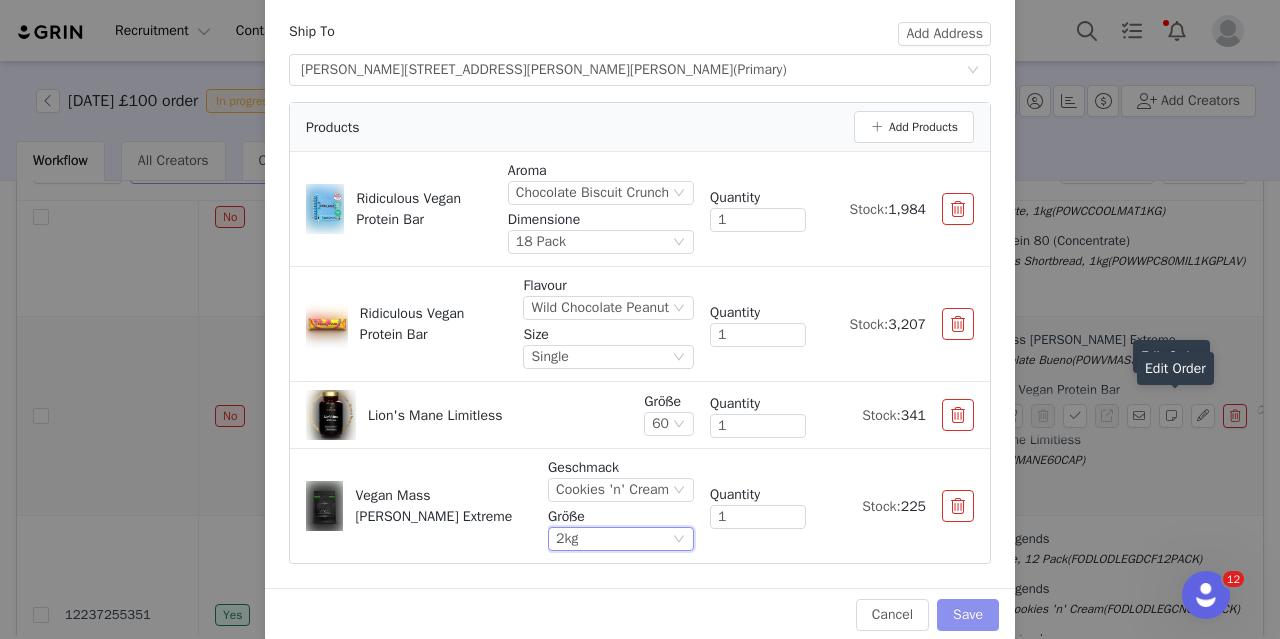 click on "Save" at bounding box center (968, 615) 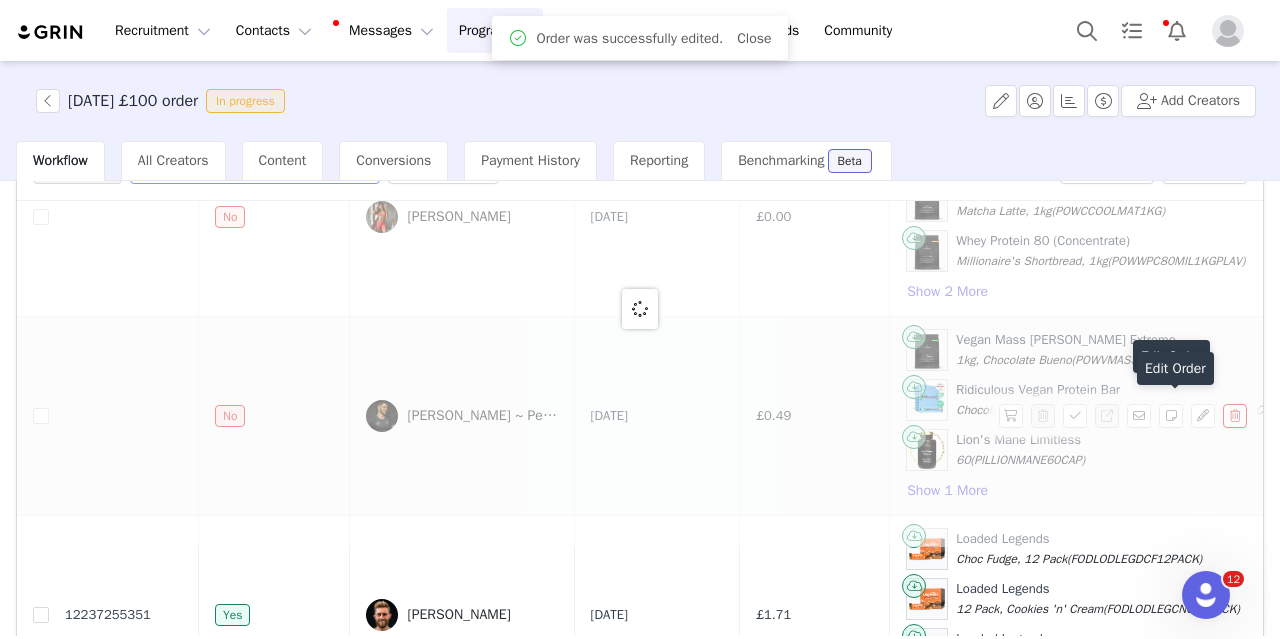 scroll, scrollTop: 0, scrollLeft: 0, axis: both 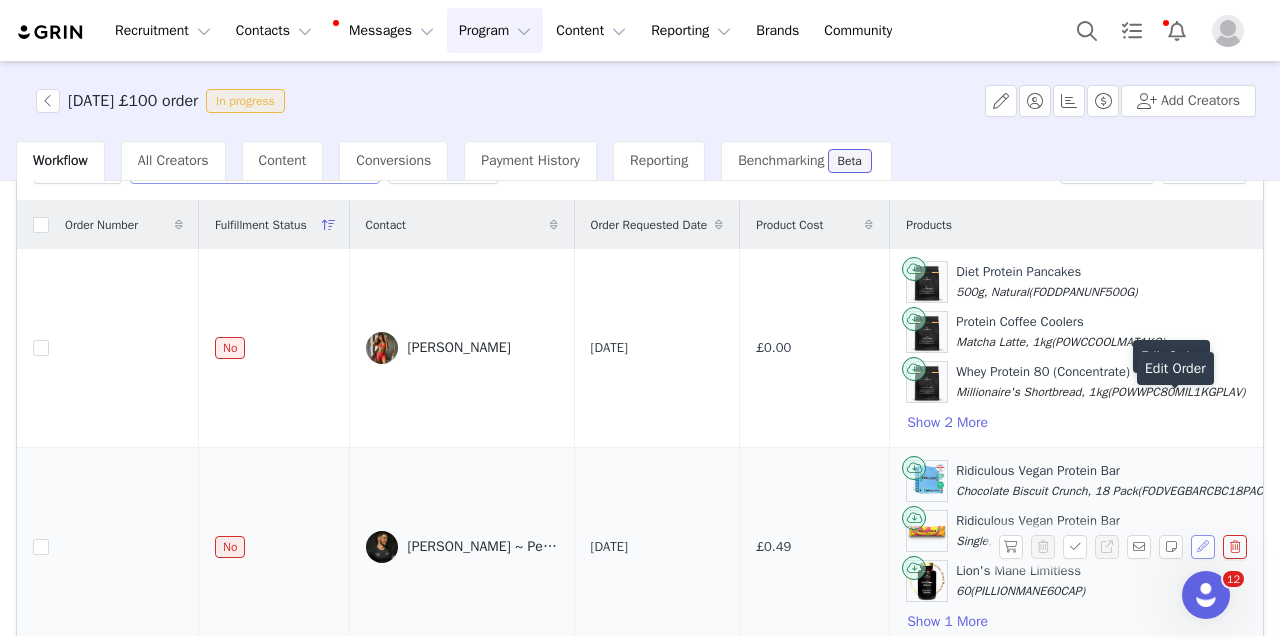 click at bounding box center [1203, 547] 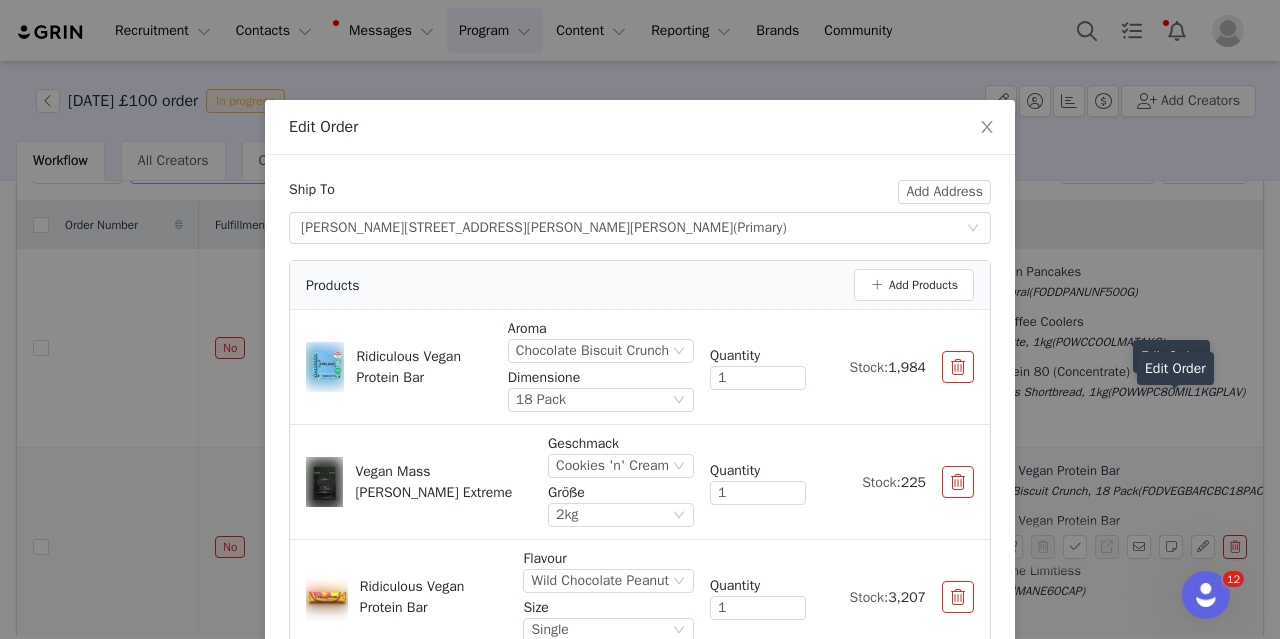 scroll, scrollTop: 181, scrollLeft: 0, axis: vertical 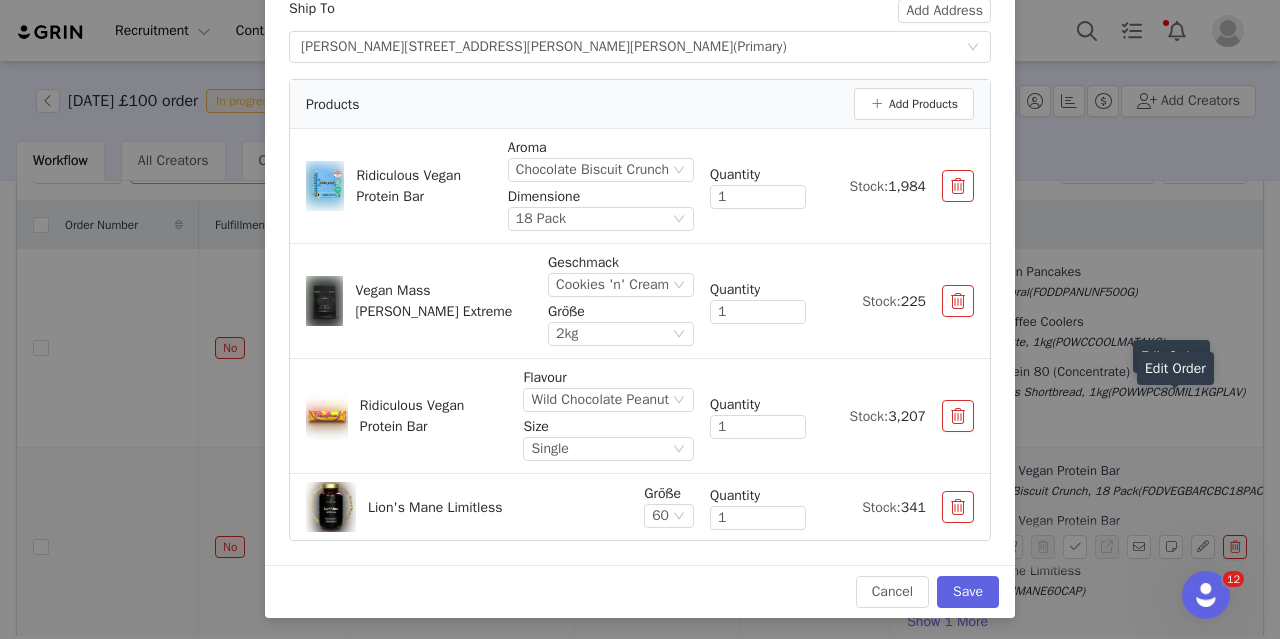 click on "Edit Order  Ship To      Add Address Select shipping address  [PERSON_NAME], [STREET_ADDRESS][PERSON_NAME]  (Primary) Products     Add Products   Ridiculous Vegan Protein Bar     Aroma Chocolate Biscuit Crunch Dimensione 18 Pack Quantity 1  Stock:  1,984   Vegan Mass [PERSON_NAME] Extreme	     Geschmack Cookies 'n' Cream Größe 2kg Quantity 1  Stock:  225   Ridiculous Vegan Protein Bar     Flavour Wild Chocolate Peanut Size Single Quantity 1  Stock:  3,207   Lion's Mane Limitless     Größe 60 Quantity 1  Stock:  341           Cancel Save" at bounding box center [640, 319] 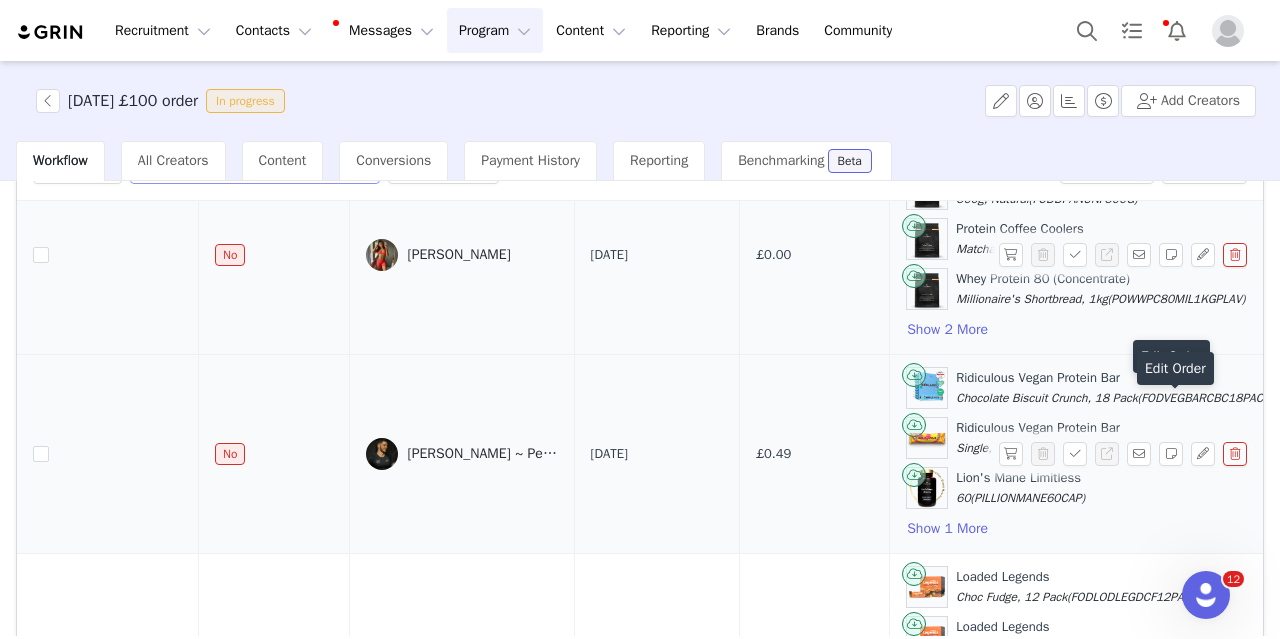 scroll, scrollTop: 94, scrollLeft: 0, axis: vertical 